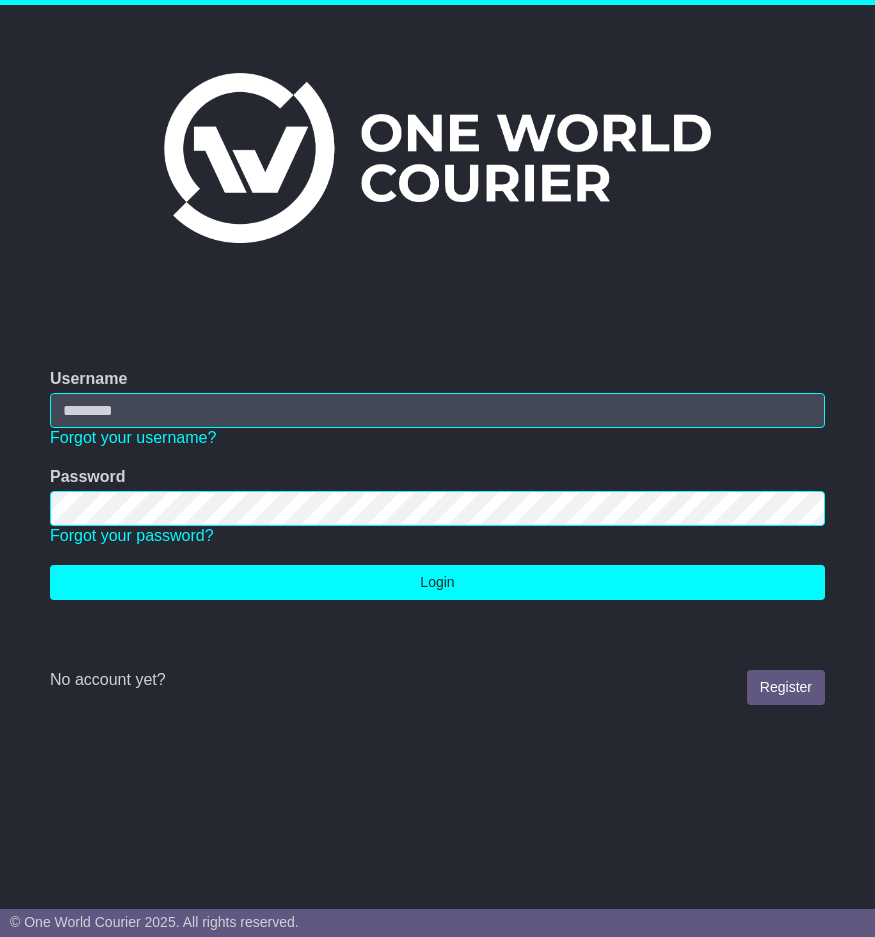 scroll, scrollTop: 0, scrollLeft: 0, axis: both 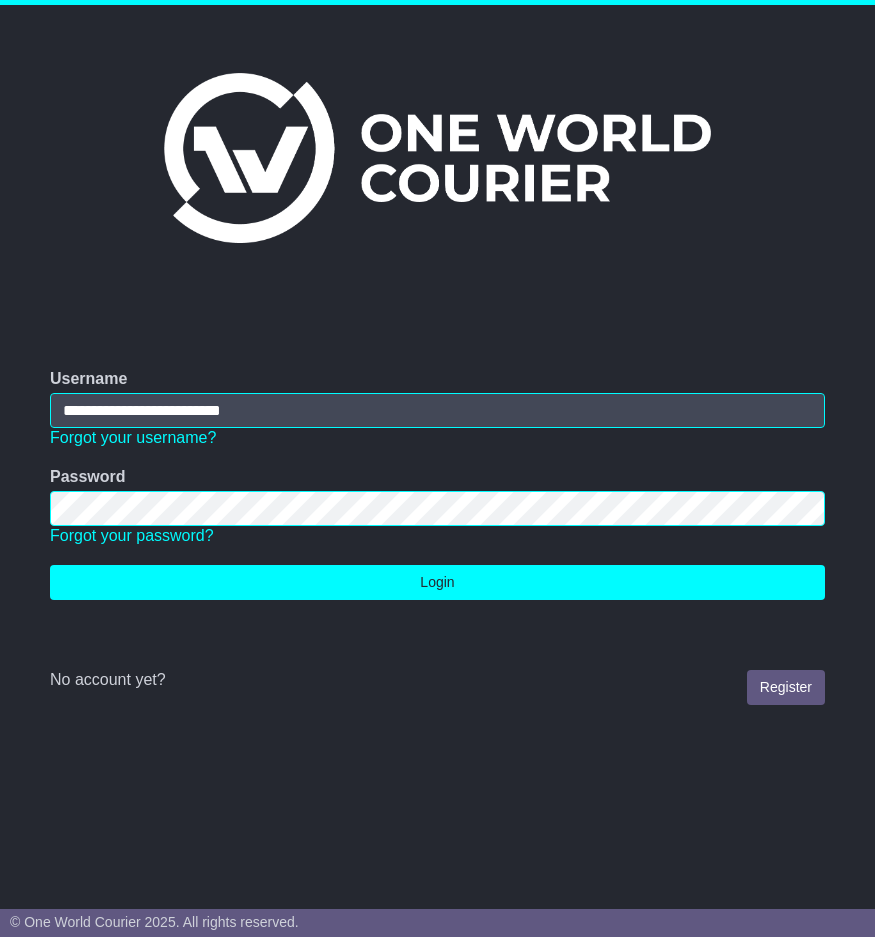 click on "Login" at bounding box center (437, 582) 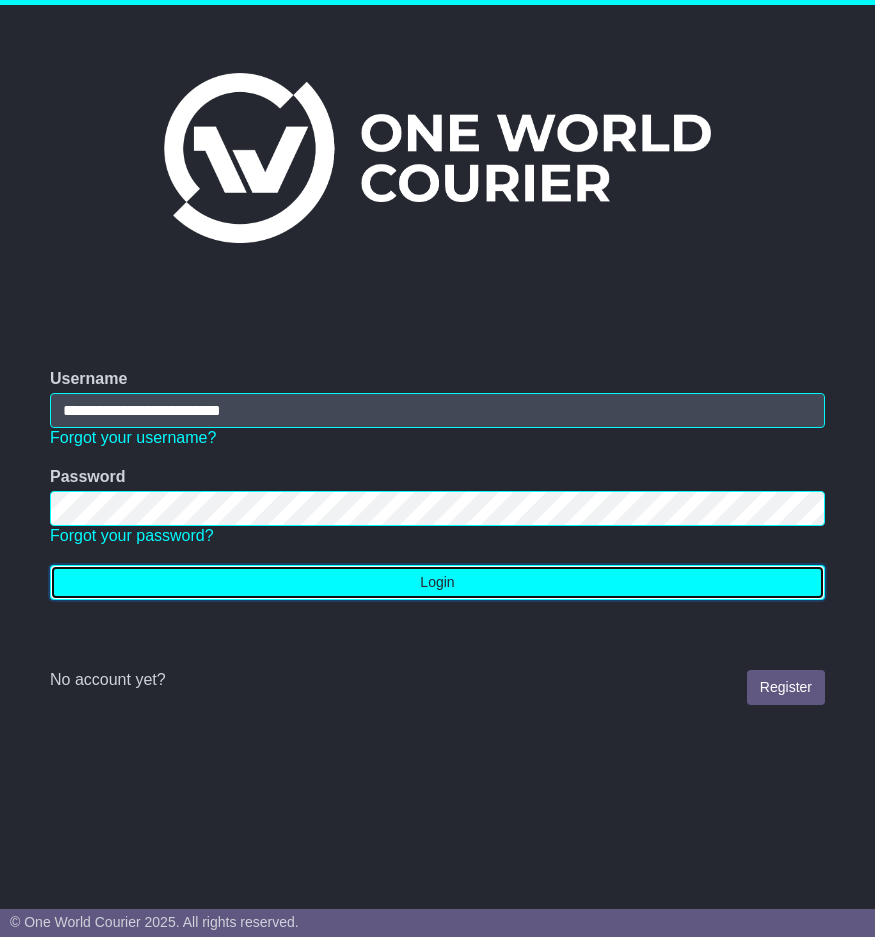click on "Login" at bounding box center (437, 582) 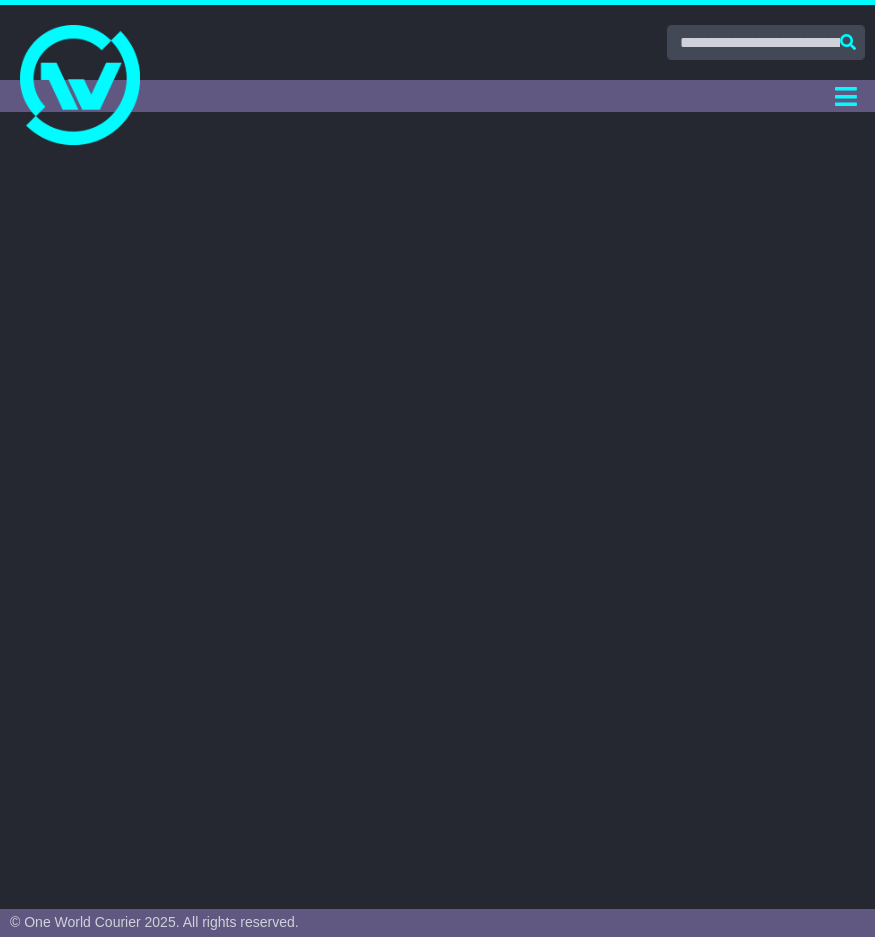 select on "**" 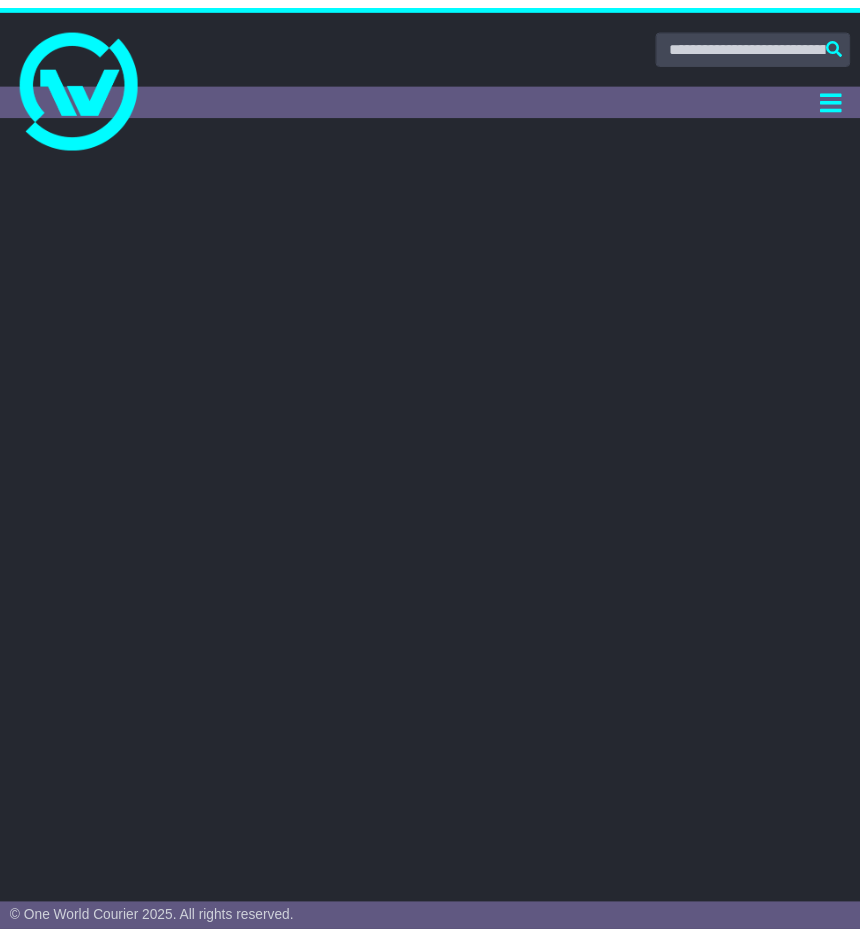 scroll, scrollTop: 0, scrollLeft: 0, axis: both 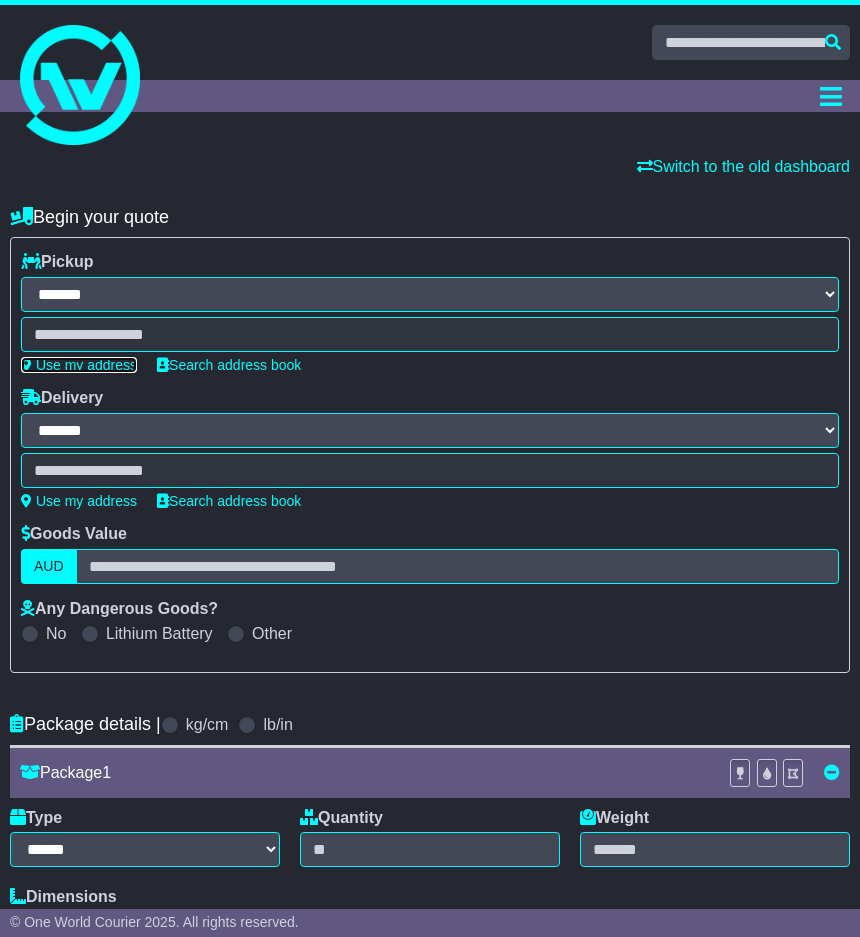 drag, startPoint x: 99, startPoint y: 362, endPoint x: 88, endPoint y: 353, distance: 14.21267 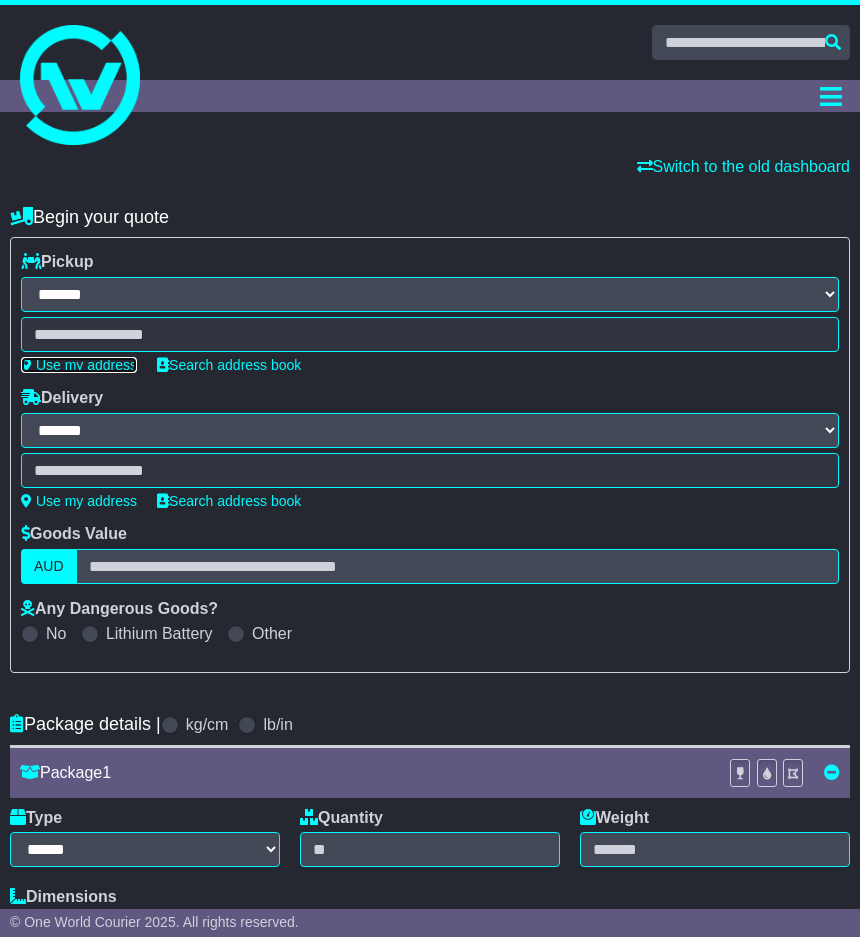 click on "Use my address" at bounding box center (79, 365) 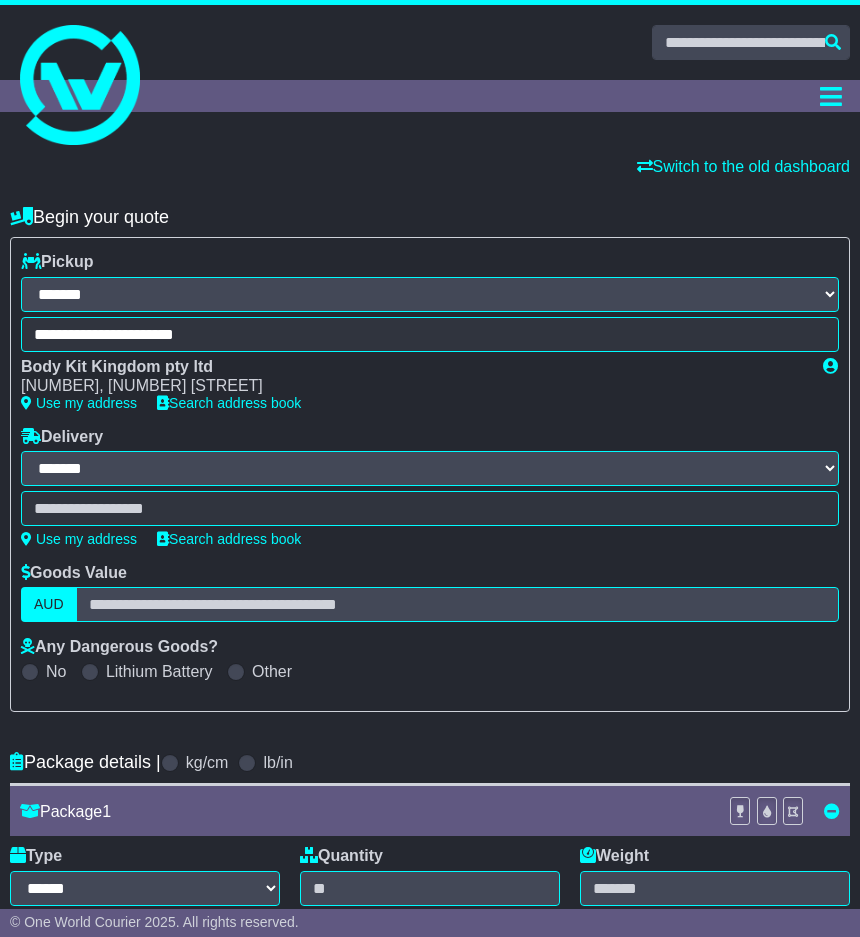 click on "Switch to the old dashboard" at bounding box center (430, 166) 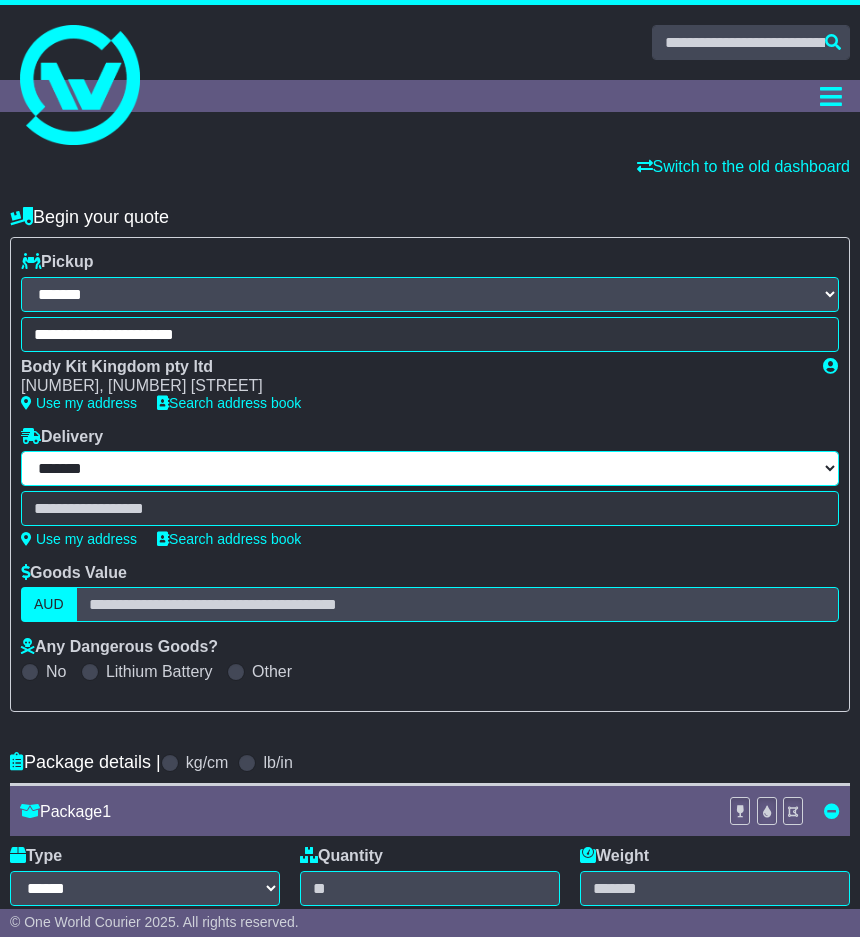 click on "**********" at bounding box center [430, 468] 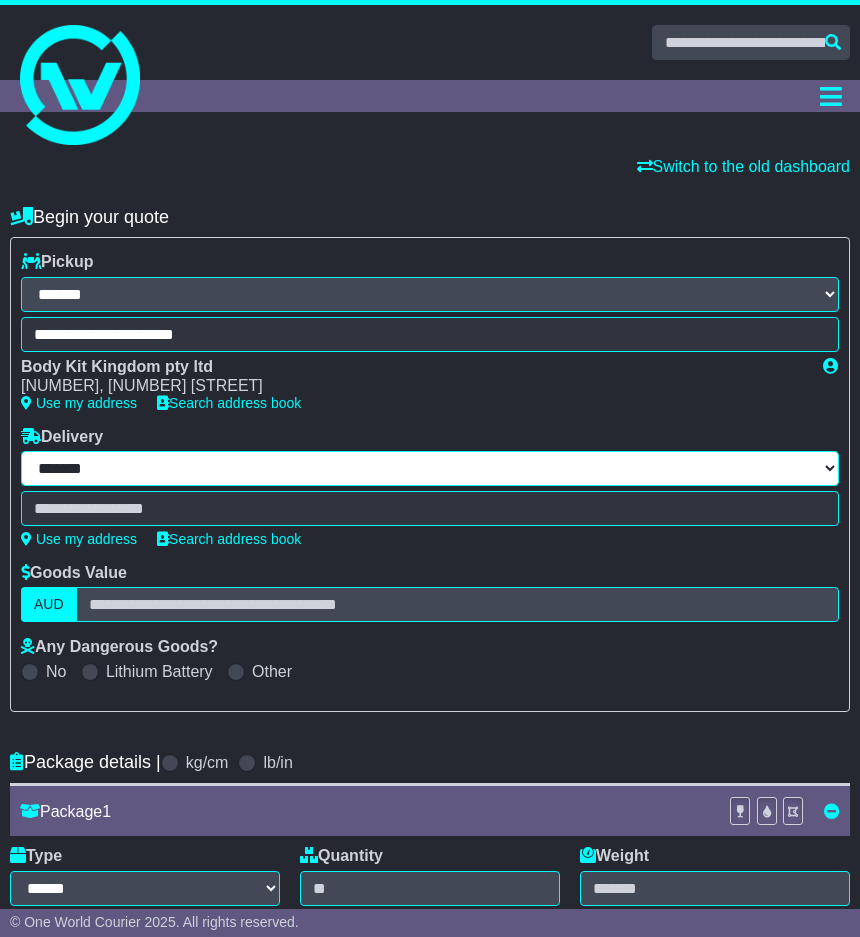 select on "**" 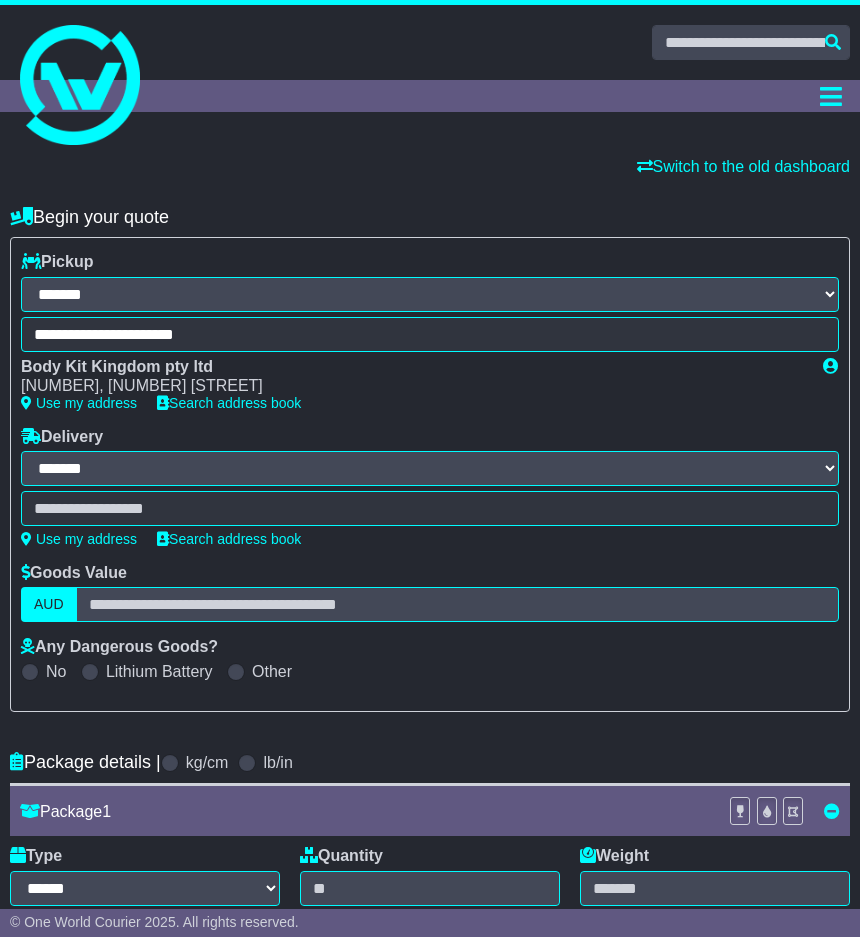 click on "**********" at bounding box center [430, 468] 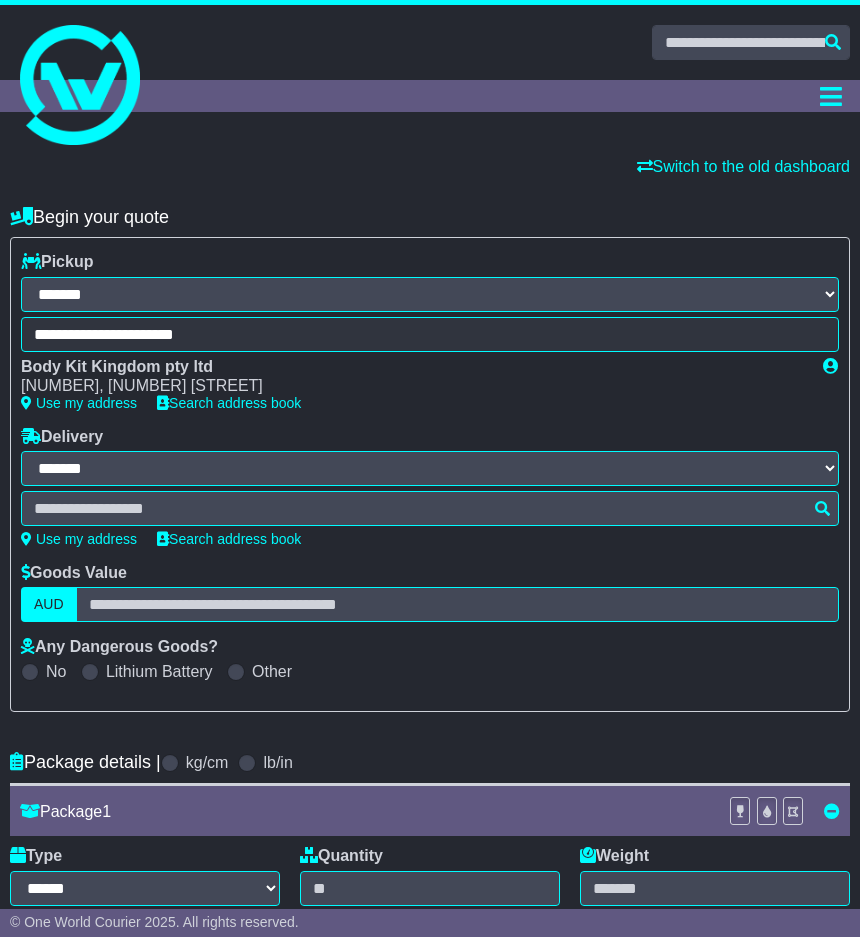 click at bounding box center [430, 508] 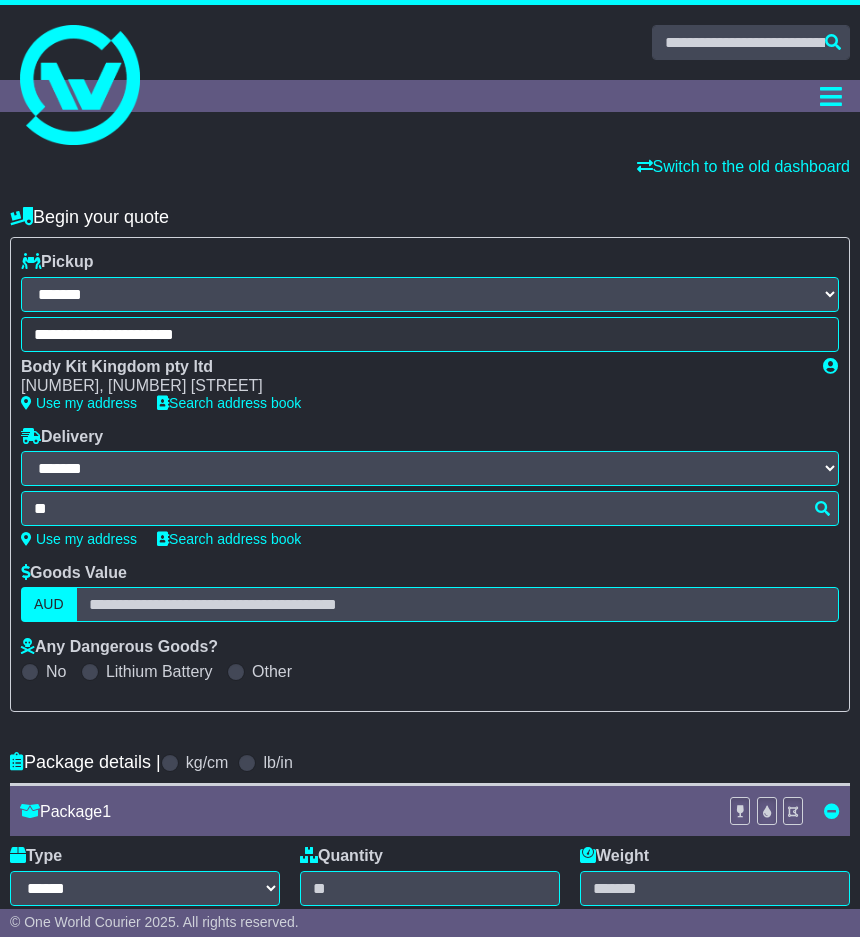 type on "*" 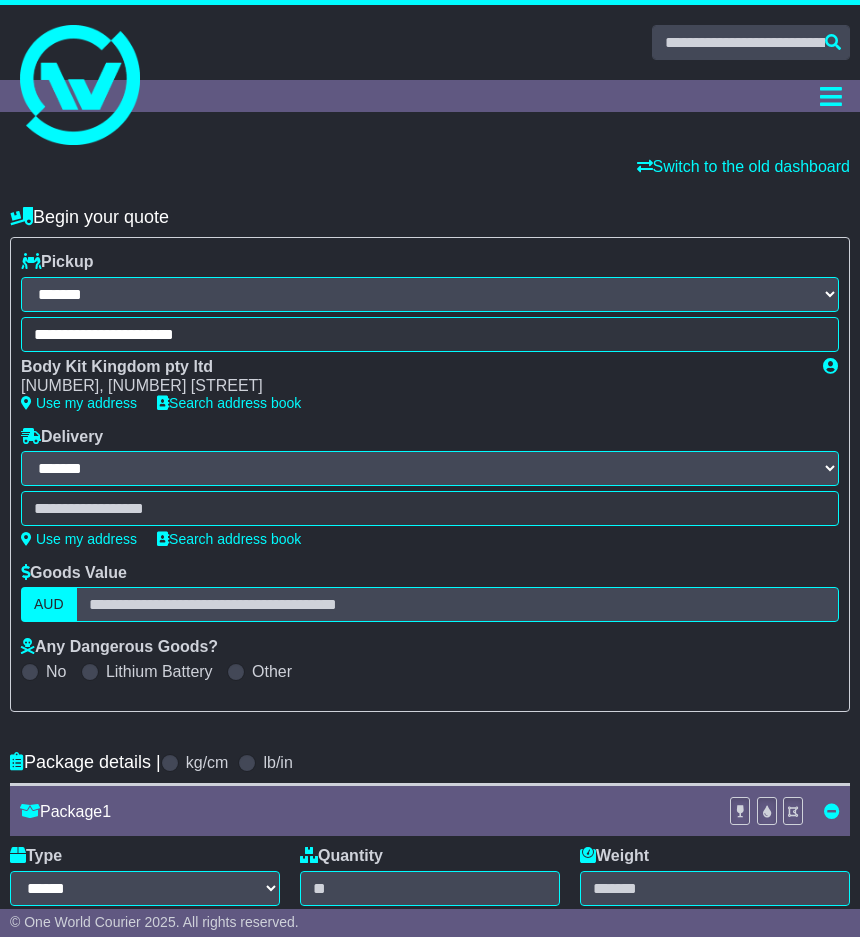 drag, startPoint x: 64, startPoint y: 490, endPoint x: -26, endPoint y: 539, distance: 102.47439 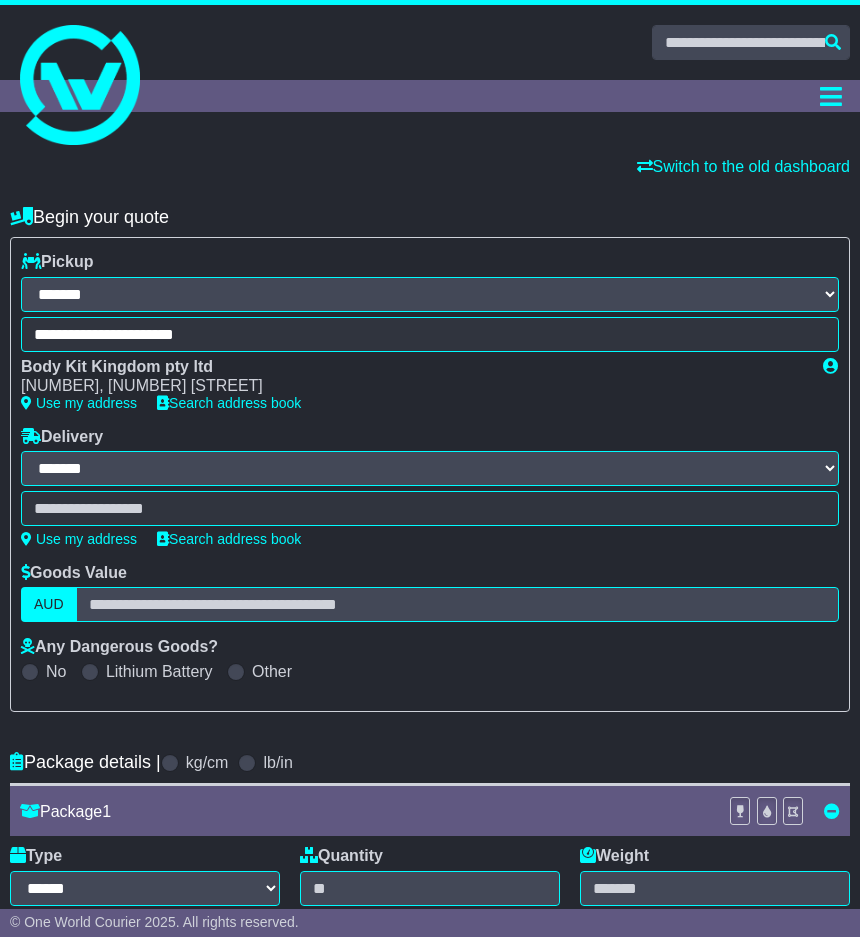 click on "**" at bounding box center [430, 508] 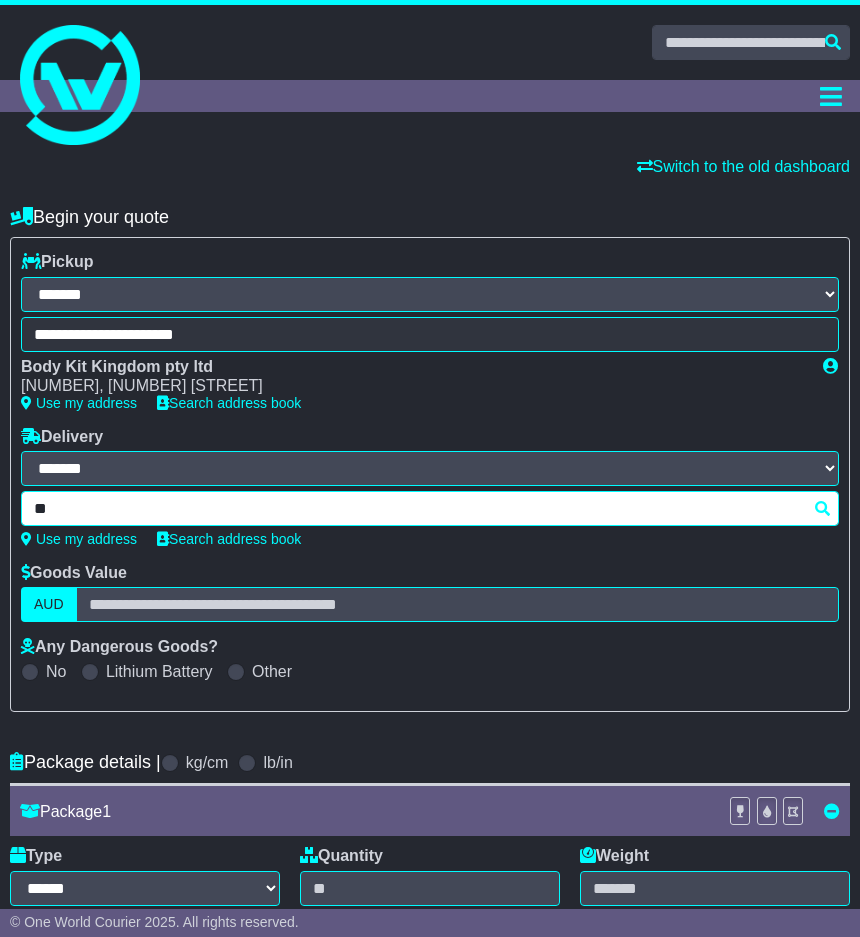 type on "*" 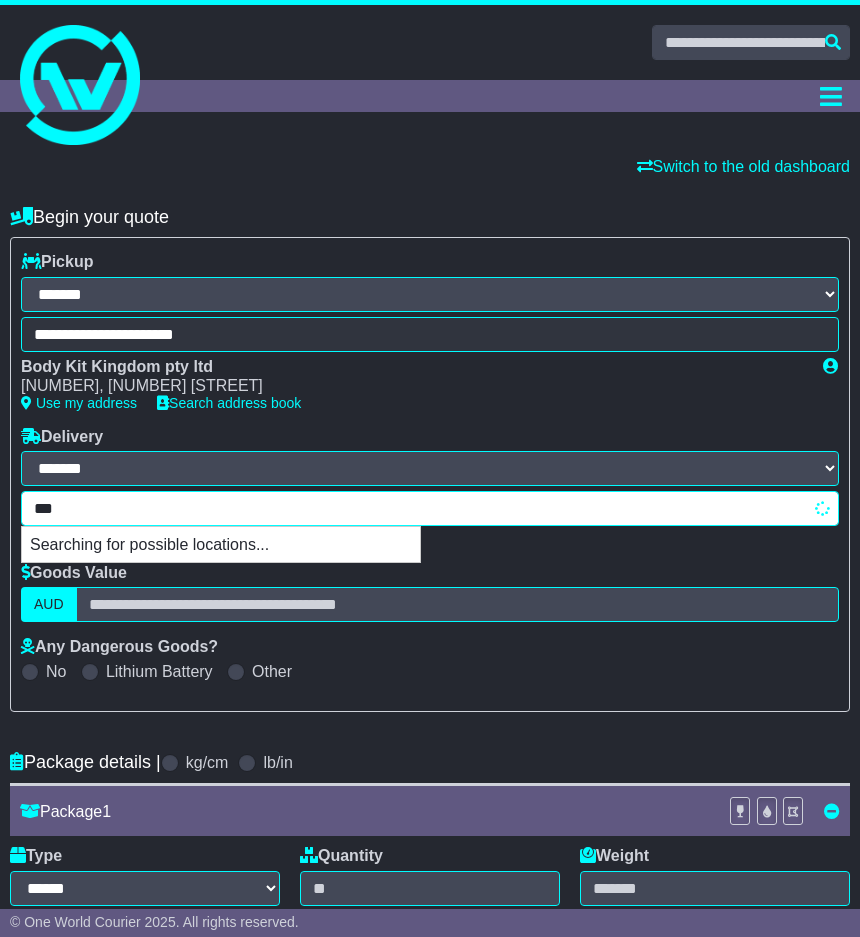 type on "****" 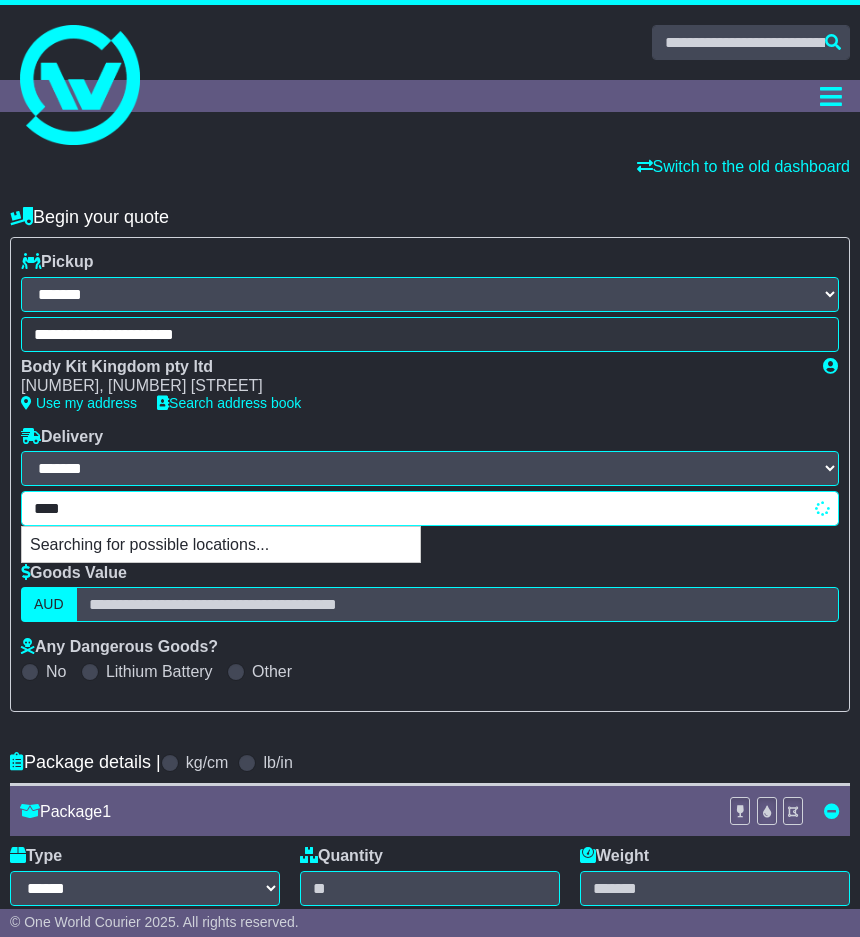 type on "**********" 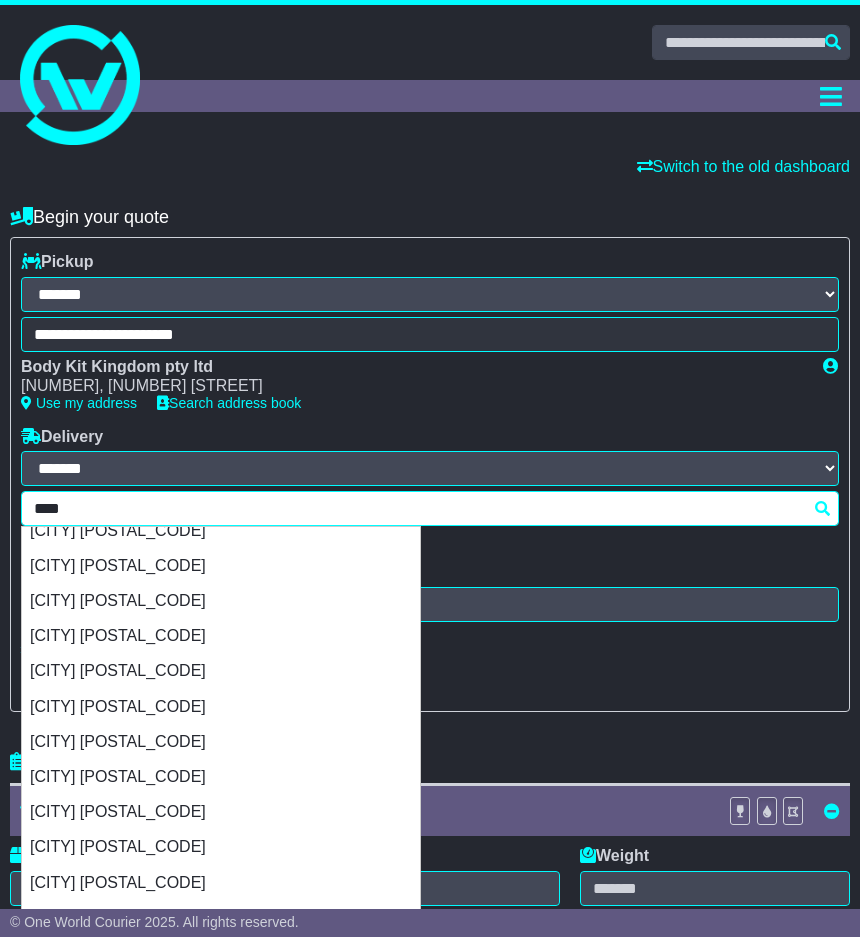 scroll, scrollTop: 2721, scrollLeft: 0, axis: vertical 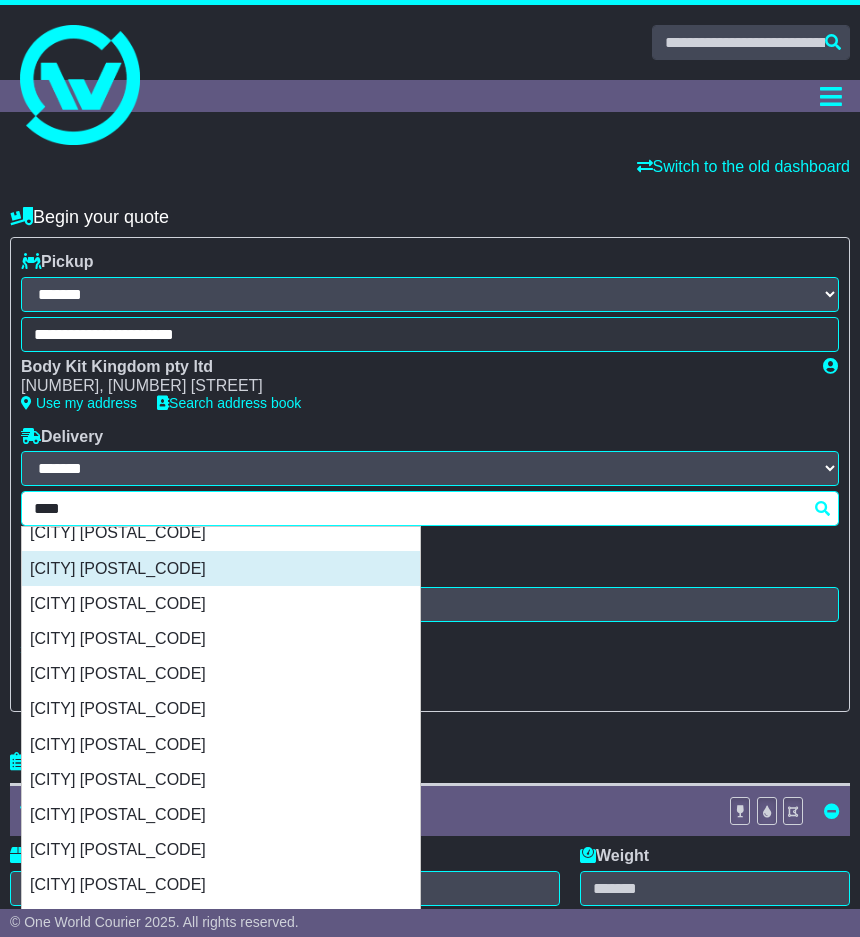 click on "[CITY] [POSTAL_CODE]" at bounding box center (221, 568) 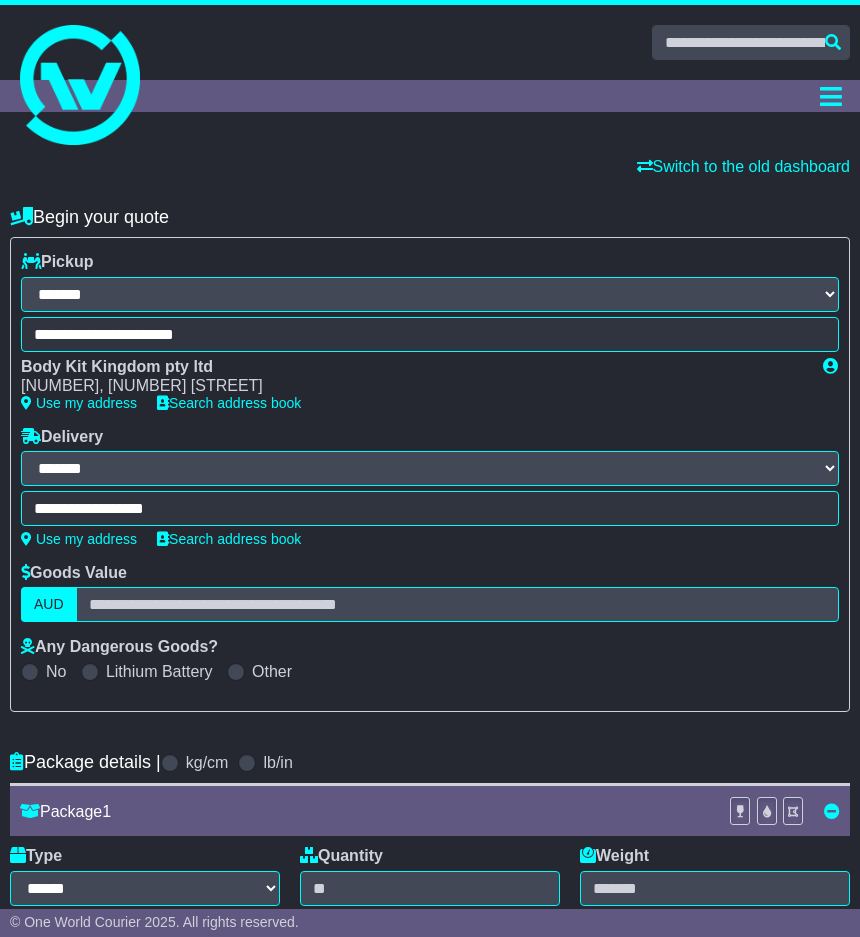 type on "**********" 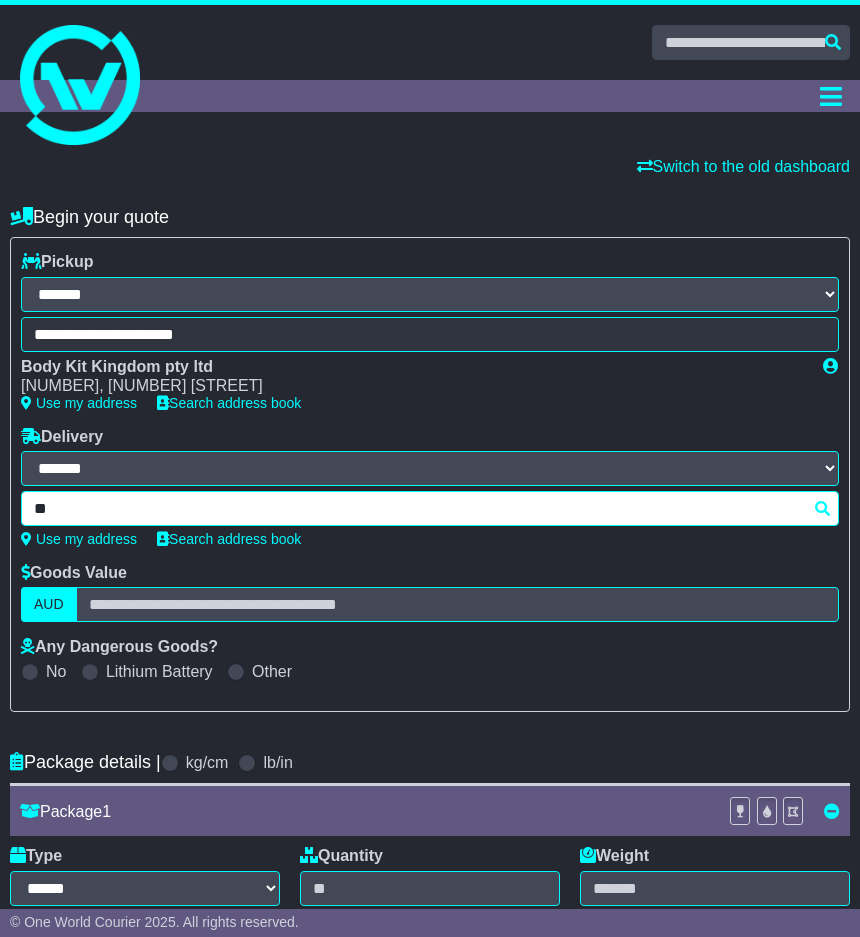 click on "** qc" at bounding box center (430, 508) 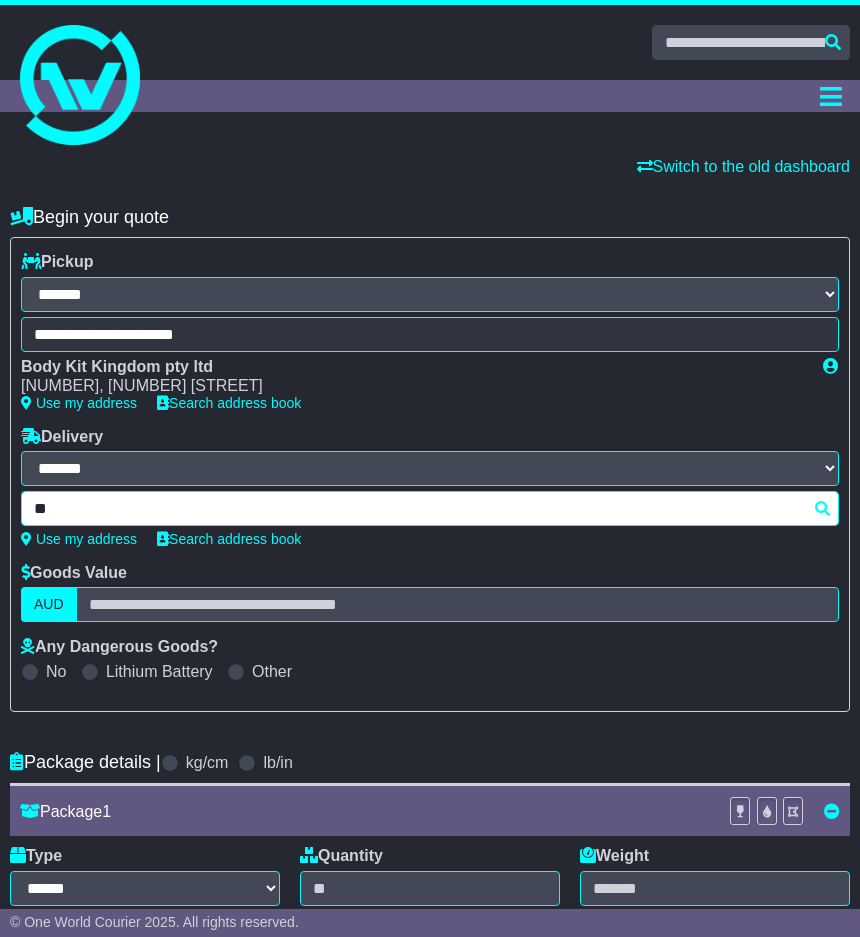 type on "*" 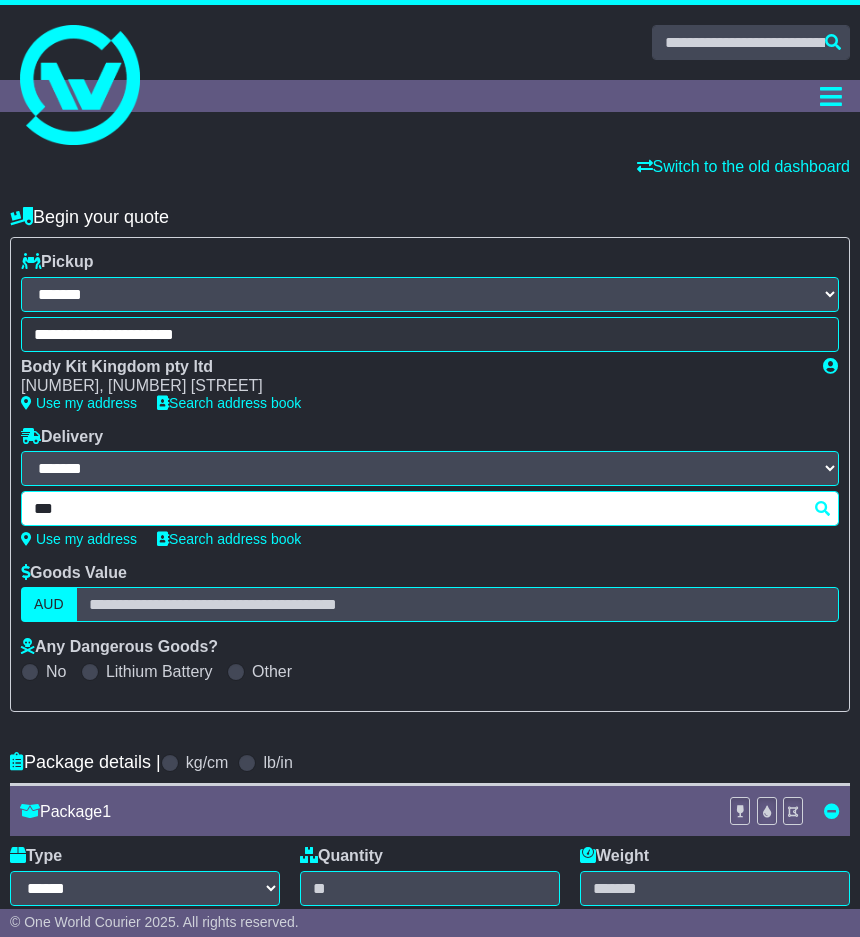 scroll, scrollTop: 0, scrollLeft: 0, axis: both 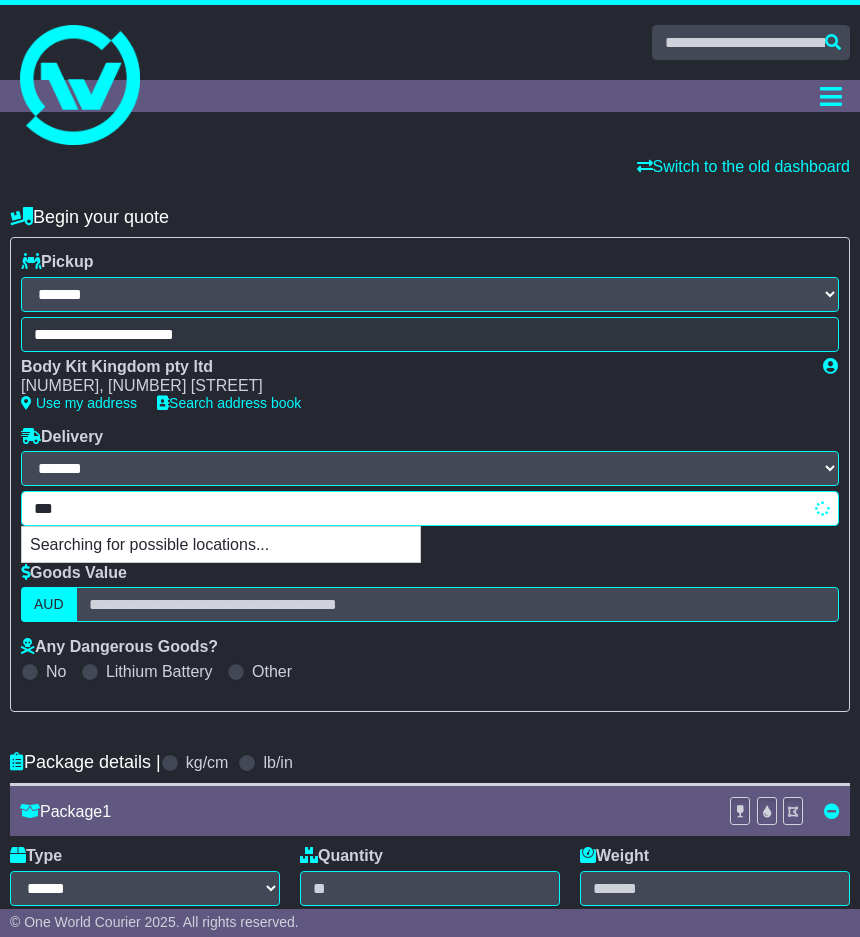 type on "**********" 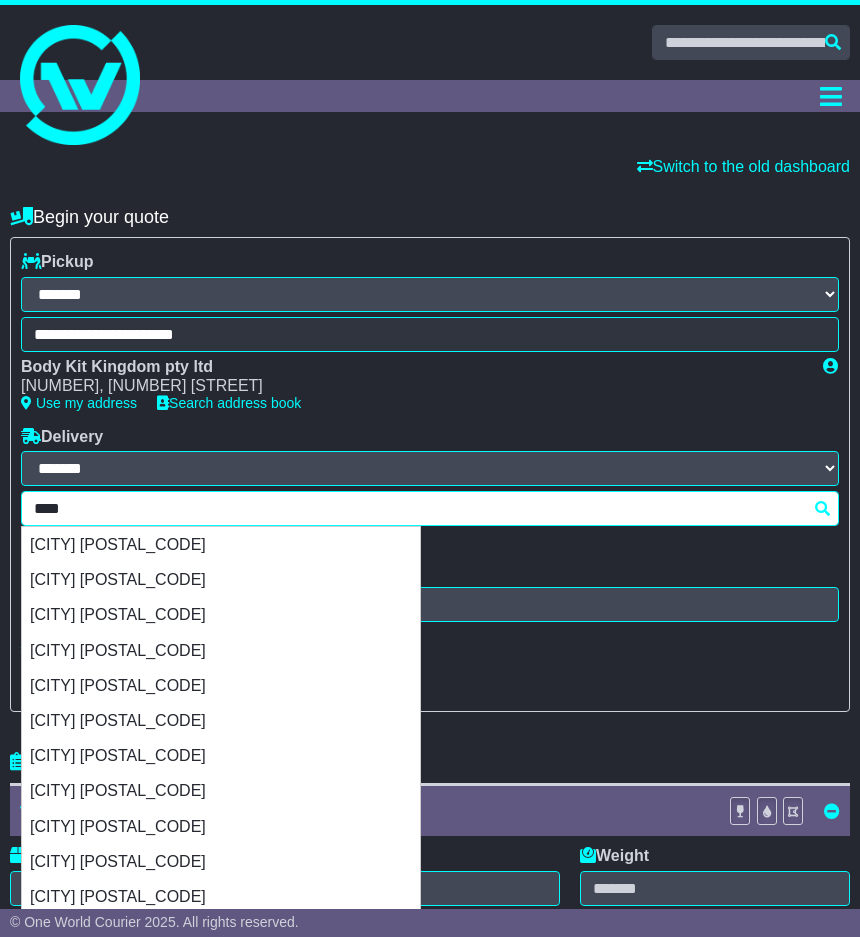 type 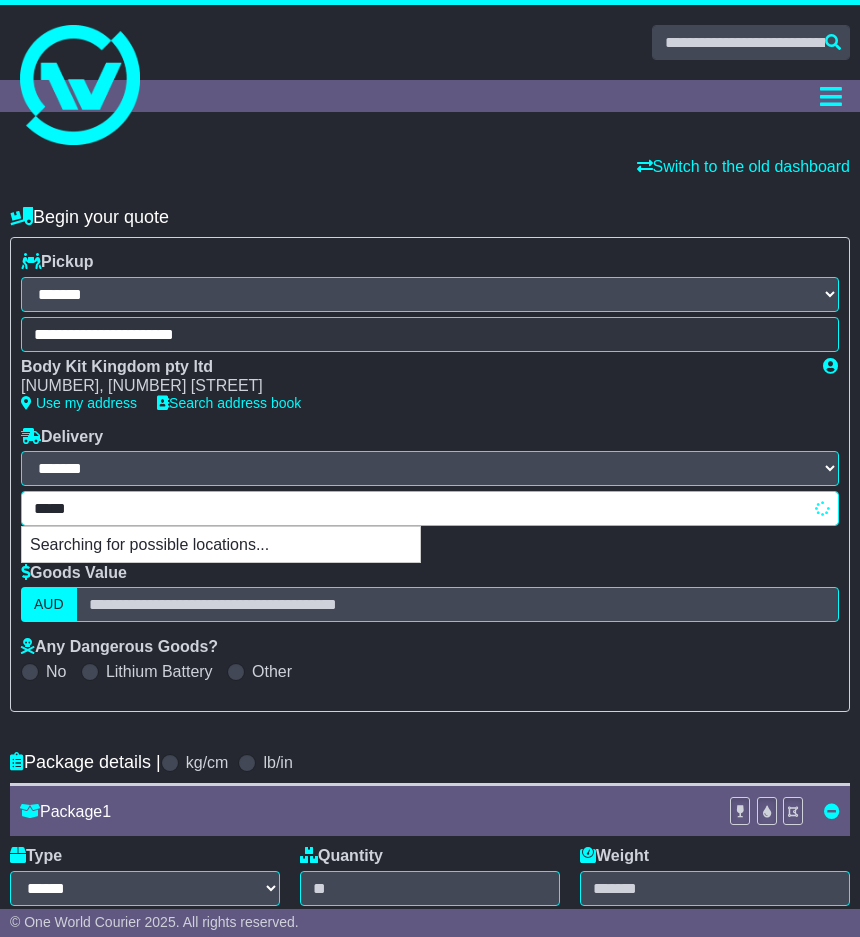 type on "**********" 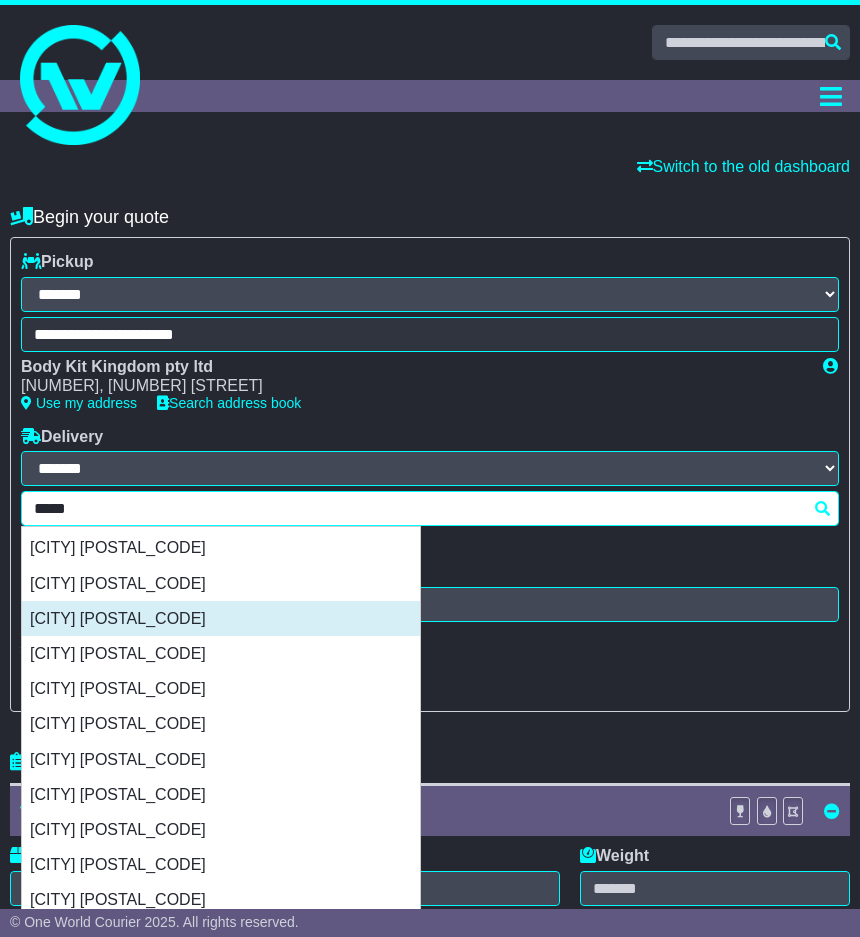 scroll, scrollTop: 1600, scrollLeft: 0, axis: vertical 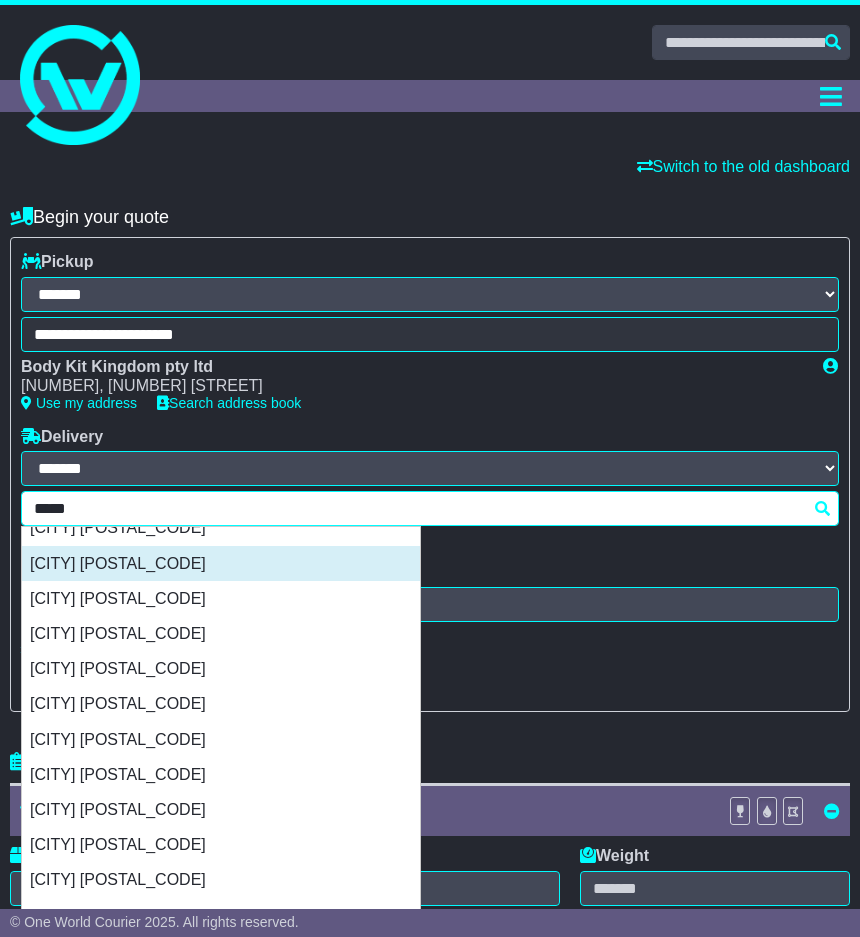 type 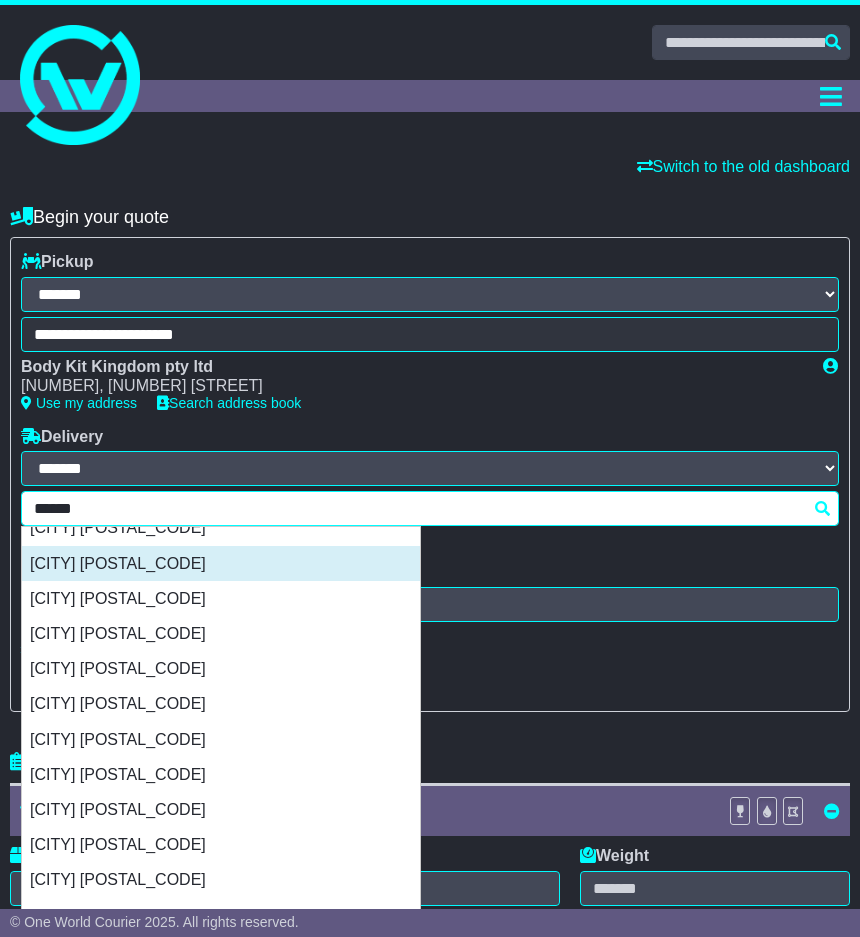 scroll, scrollTop: 0, scrollLeft: 0, axis: both 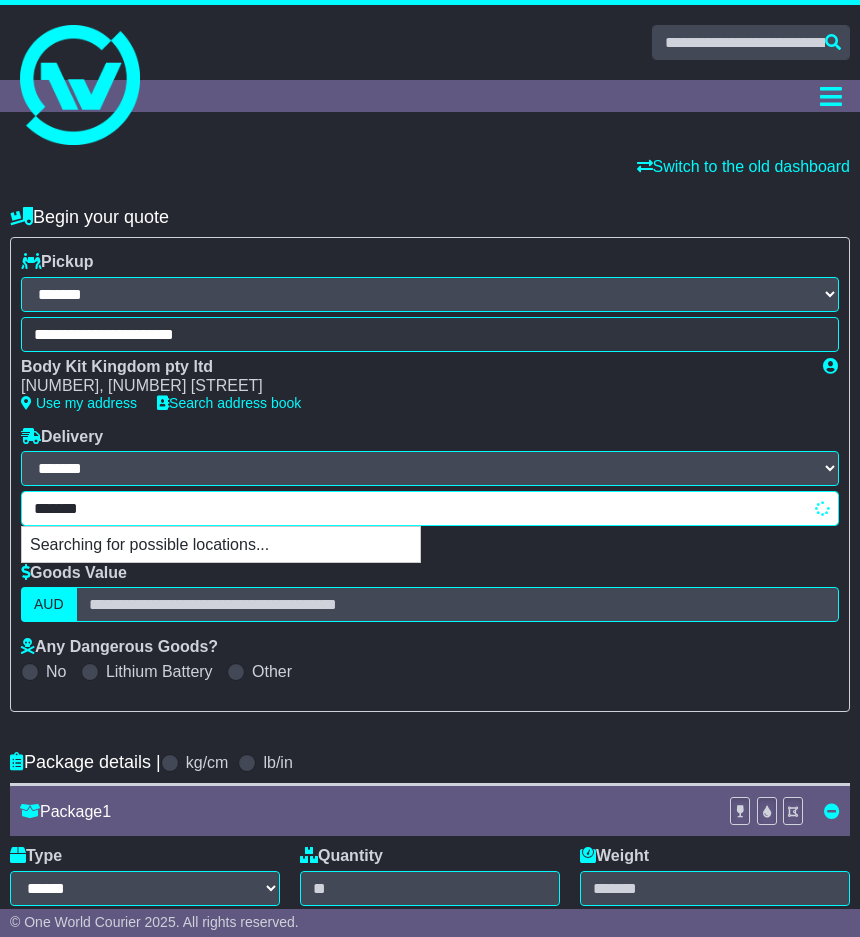 type on "********" 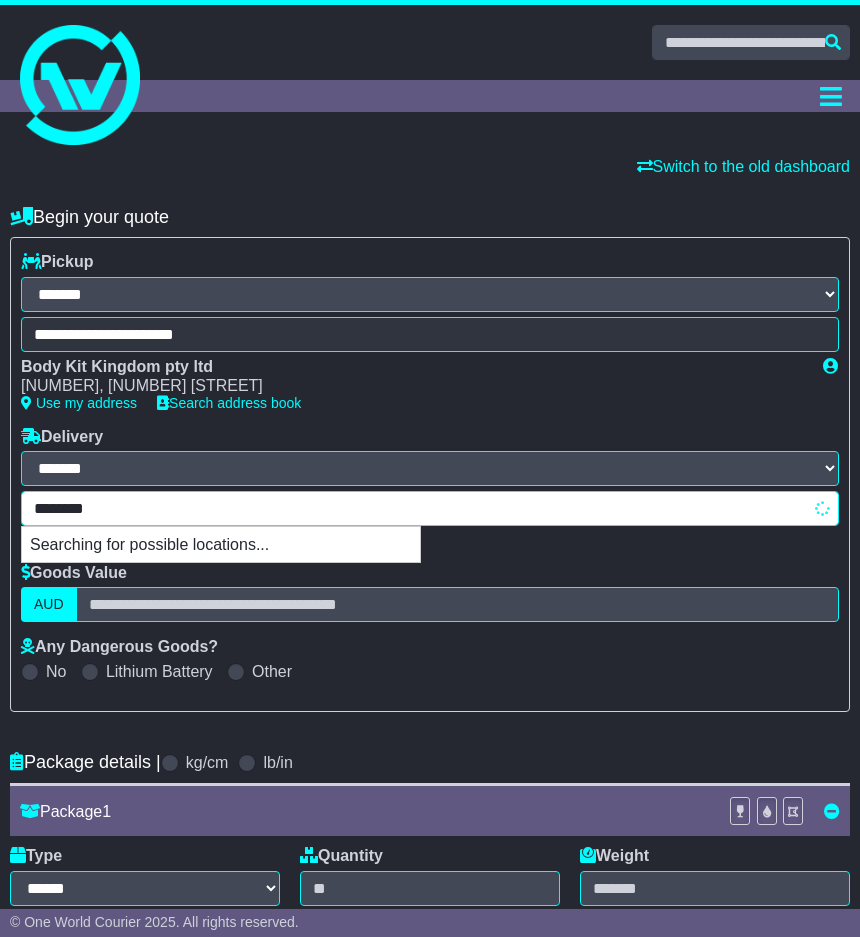 type on "**********" 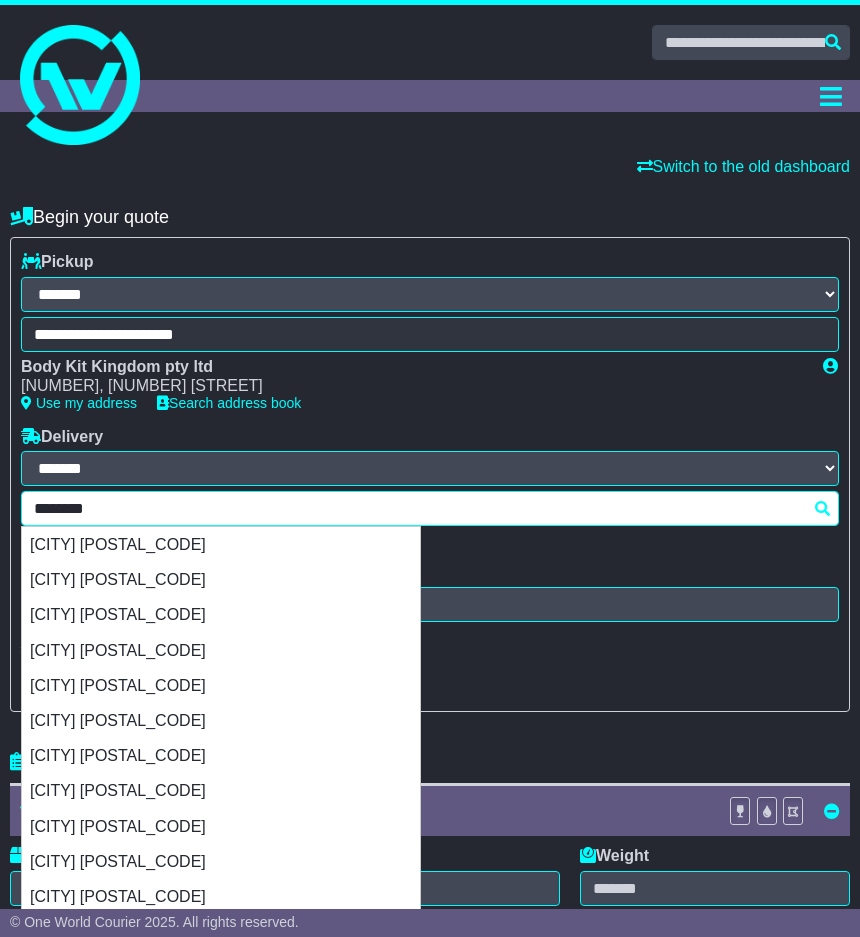 type 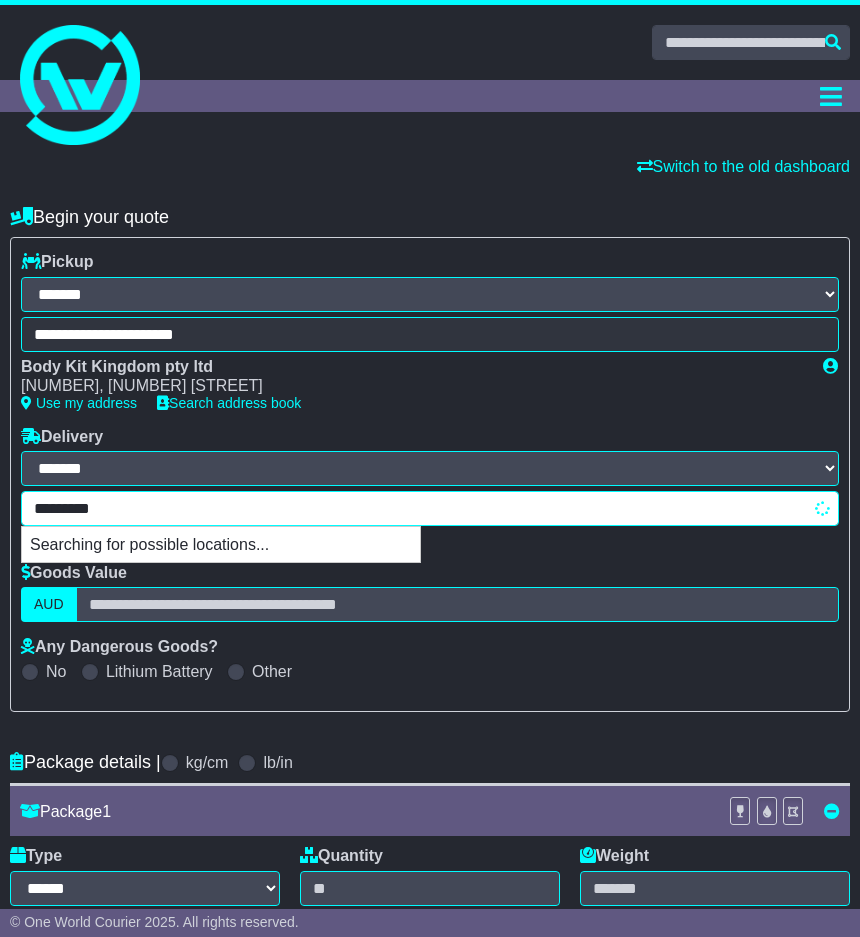 type on "**********" 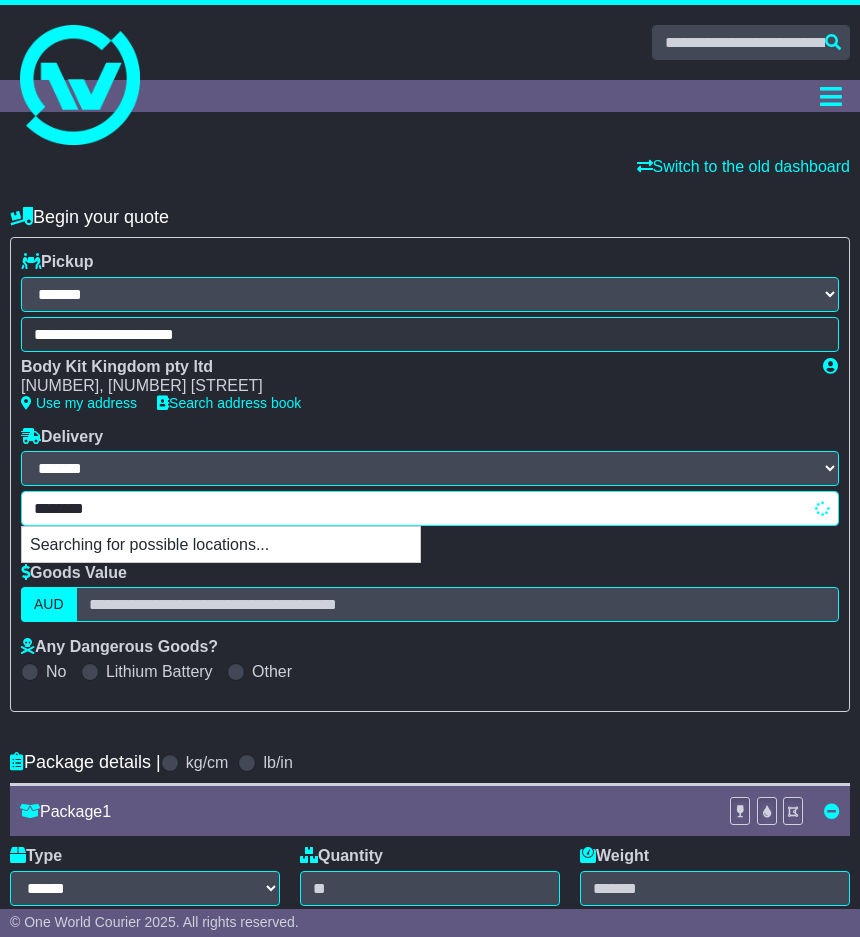 type 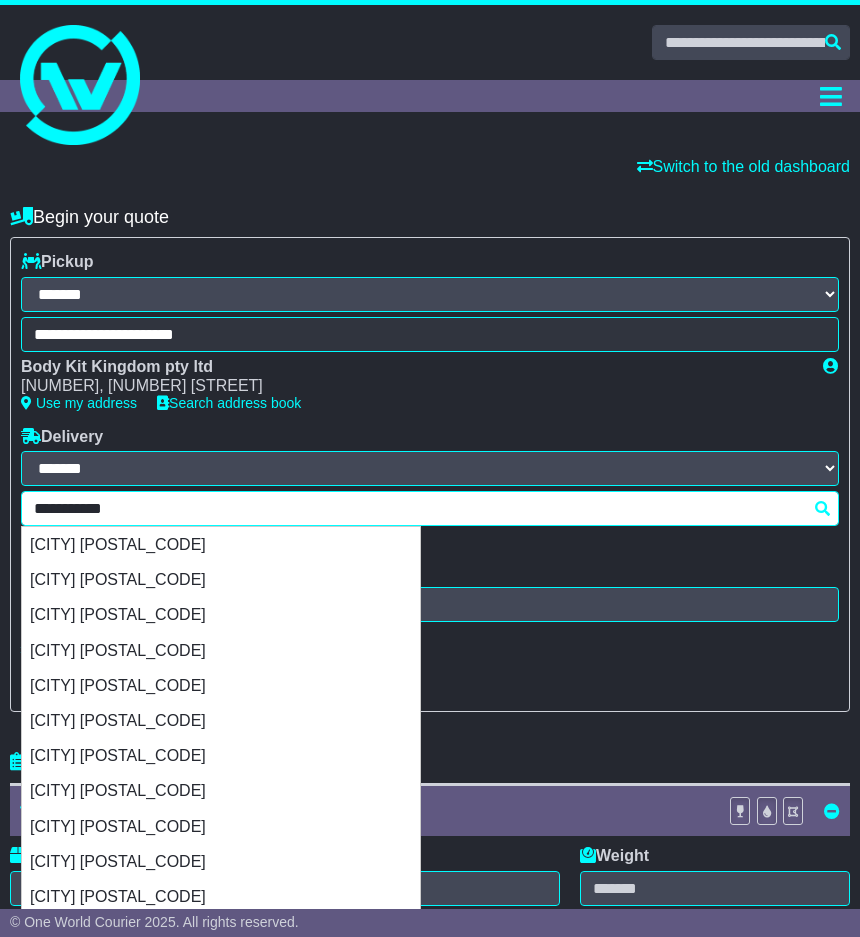 type on "**********" 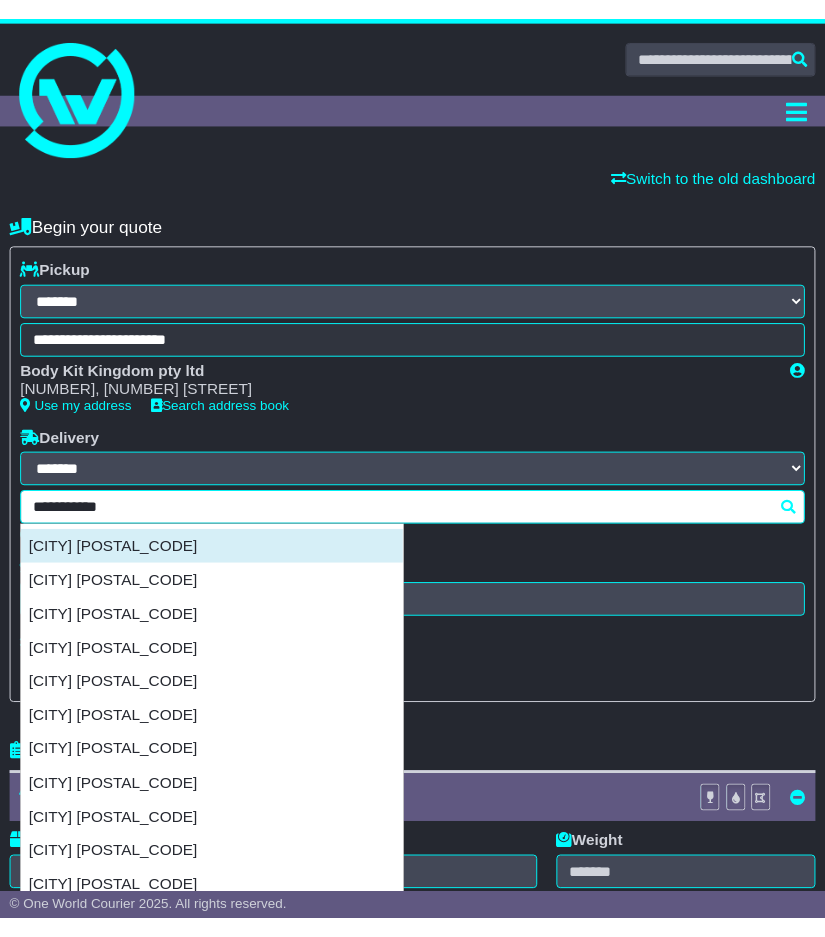 scroll, scrollTop: 2800, scrollLeft: 0, axis: vertical 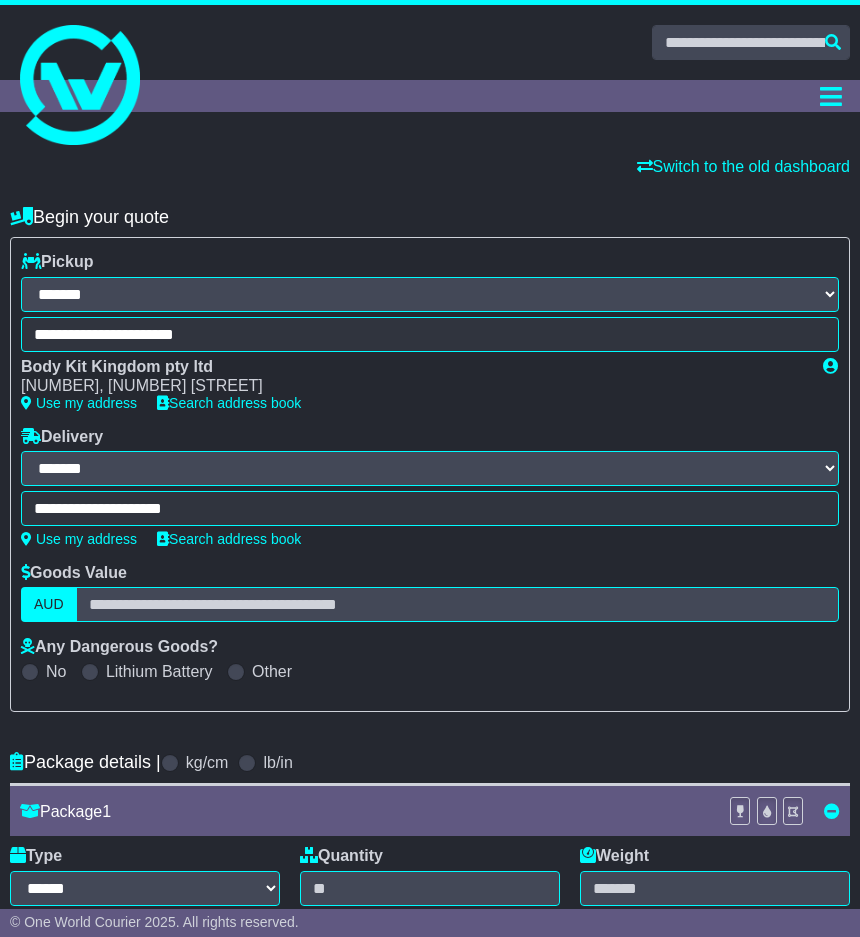 click on "Switch to the old dashboard" at bounding box center (430, 166) 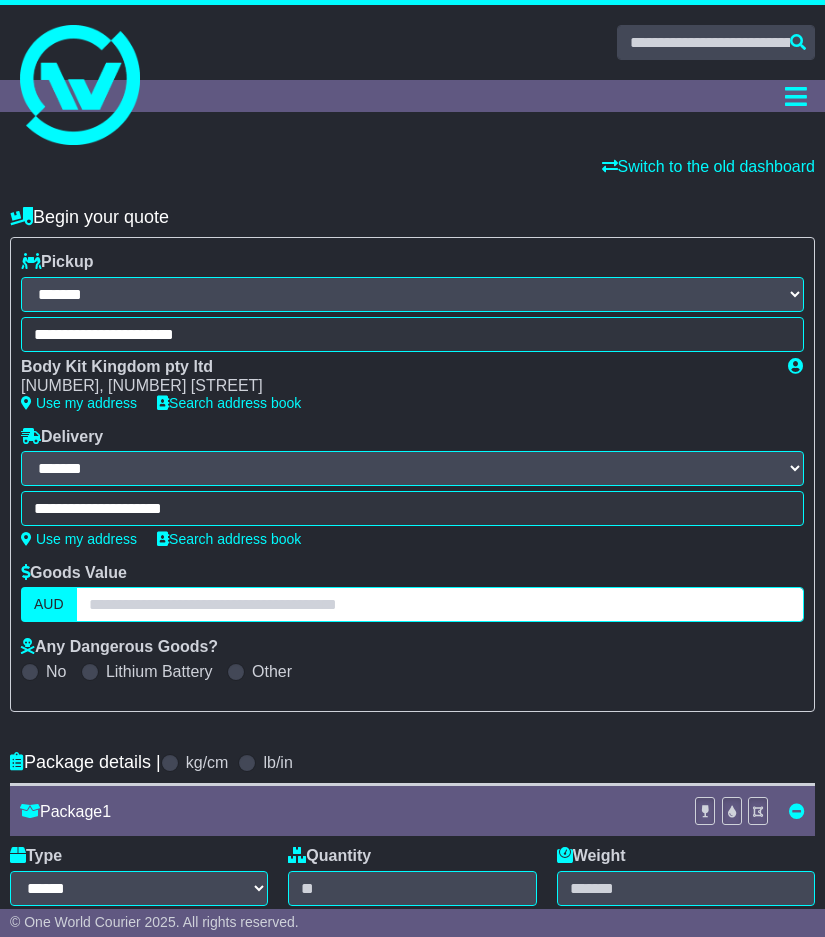 click at bounding box center (440, 604) 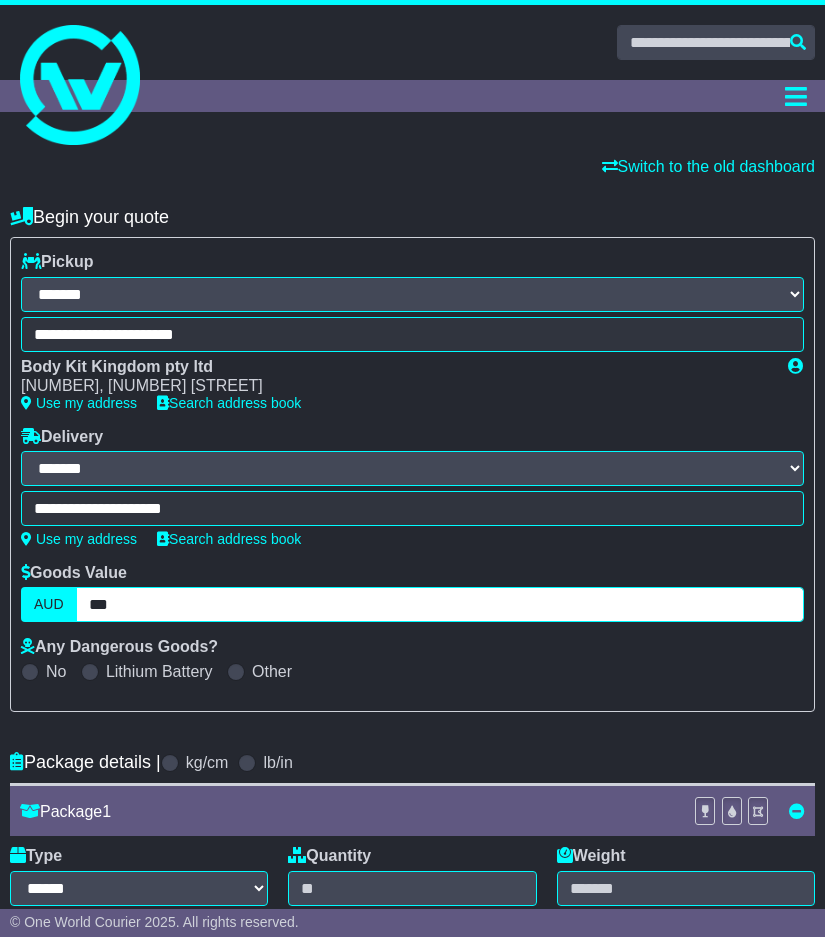 type on "***" 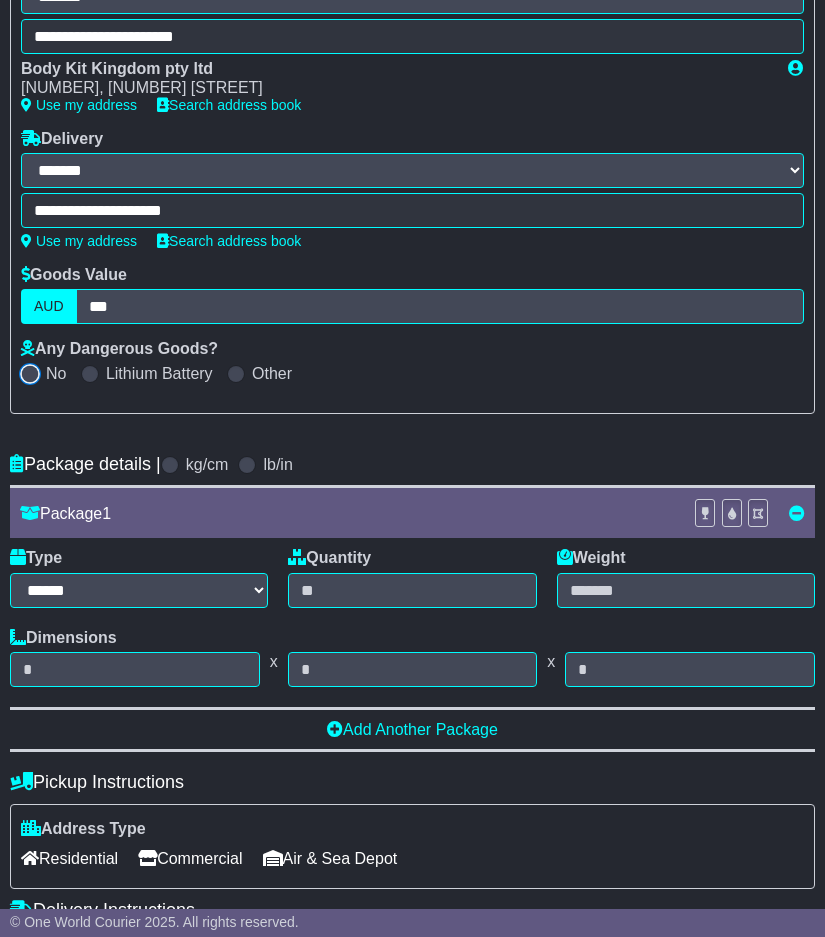 scroll, scrollTop: 300, scrollLeft: 0, axis: vertical 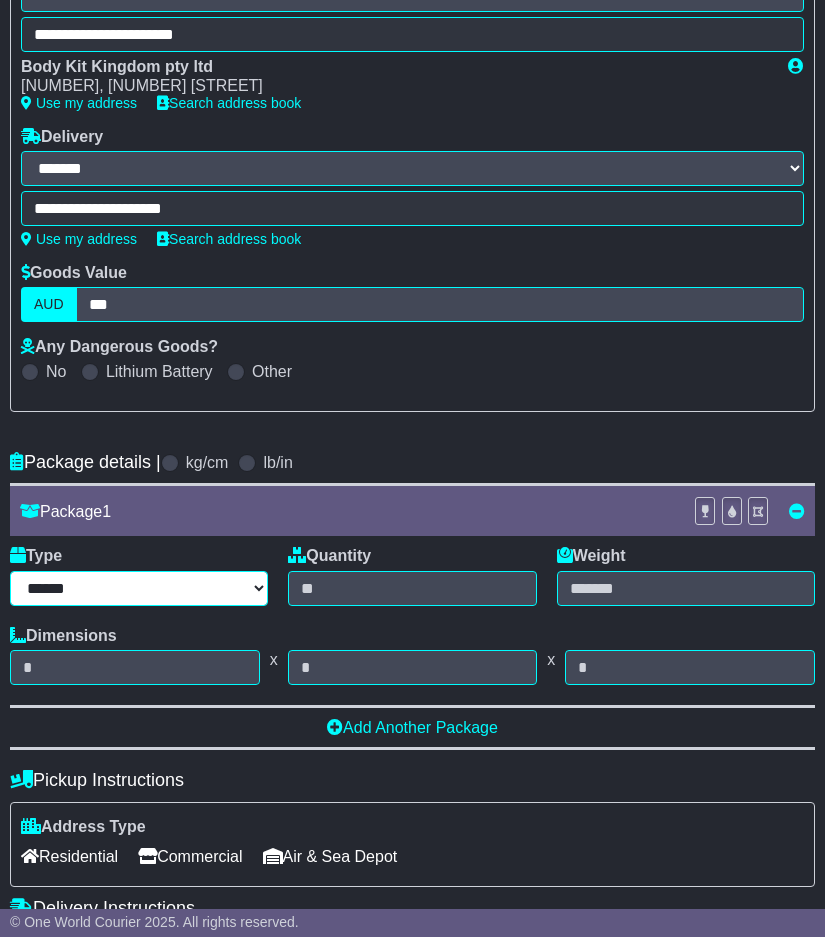 click on "****** ****** *** ******** ***** **** **** ****** *** *******" at bounding box center [139, 588] 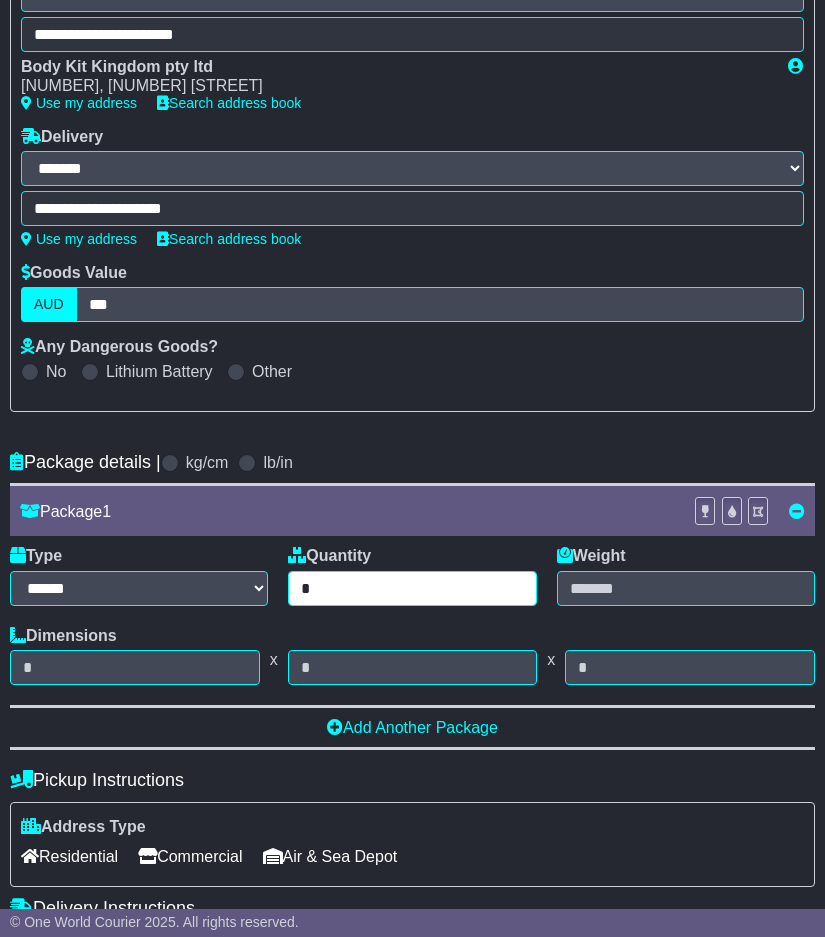 type on "*" 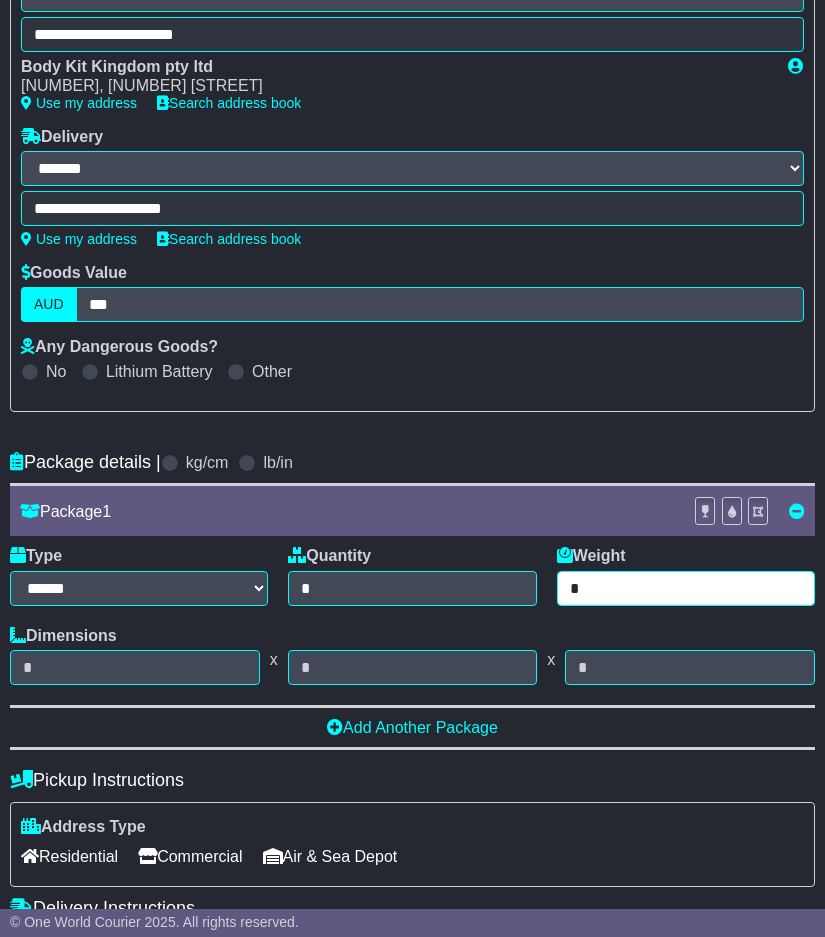 type on "*" 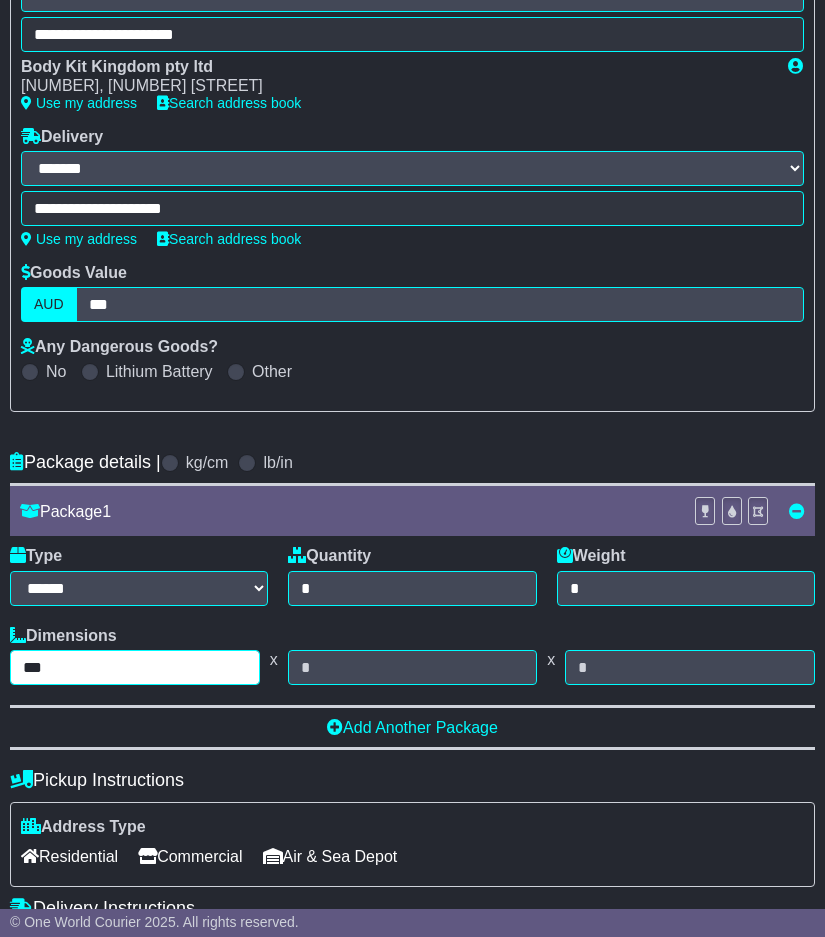type on "***" 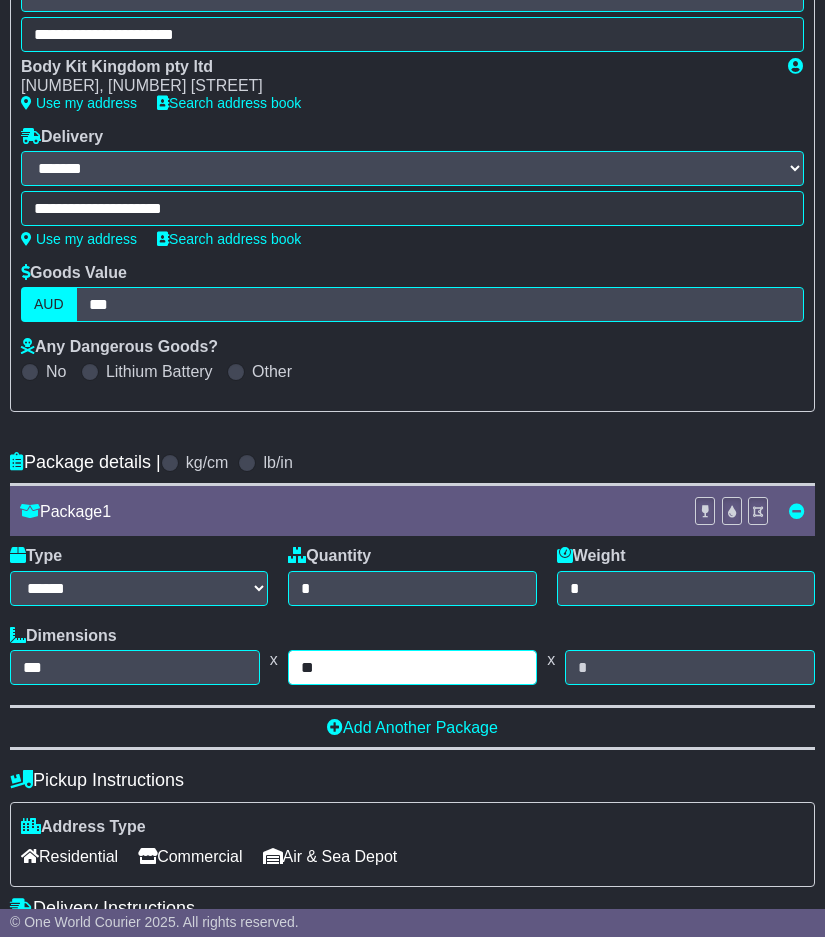 type on "**" 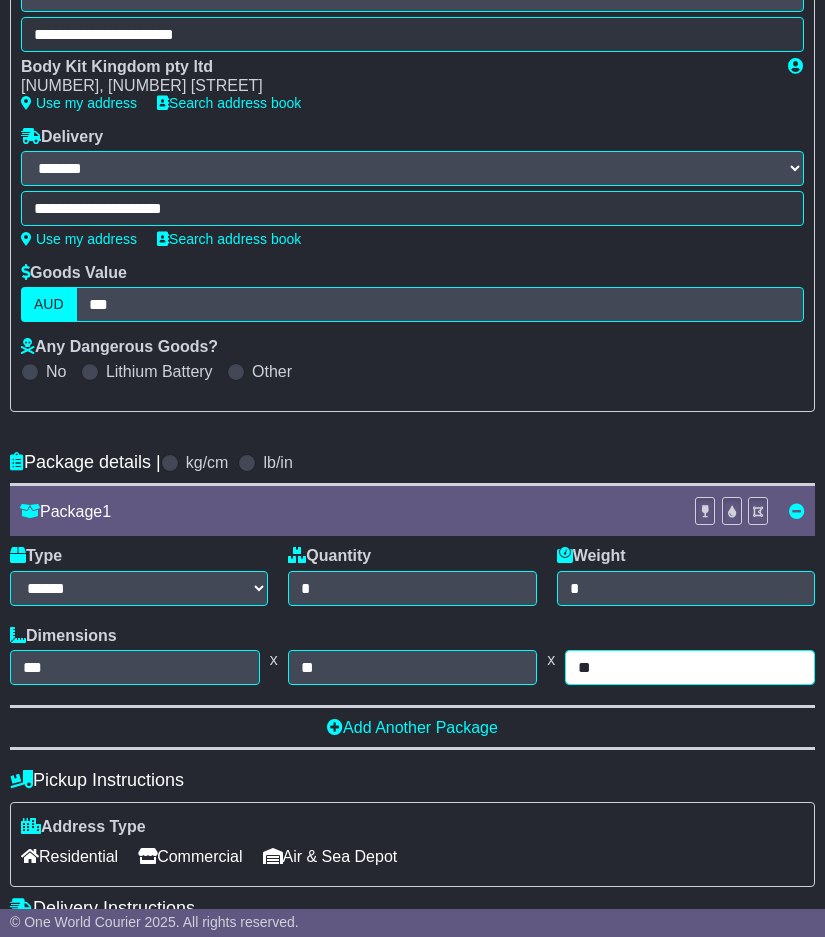 type on "**" 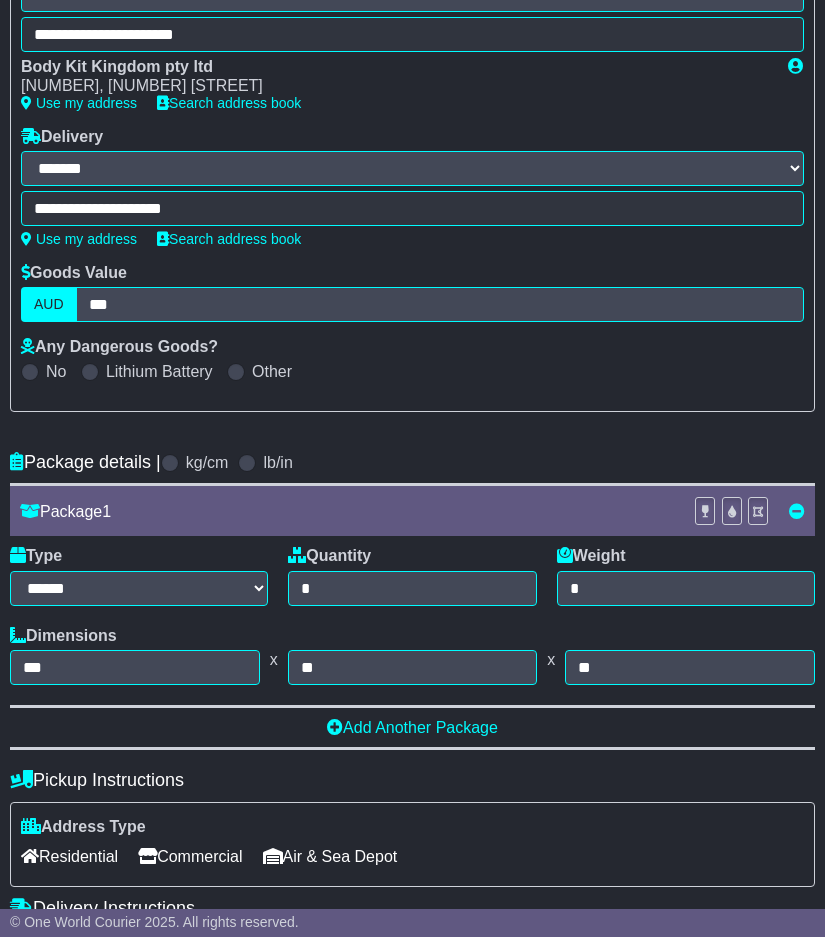 scroll, scrollTop: 884, scrollLeft: 0, axis: vertical 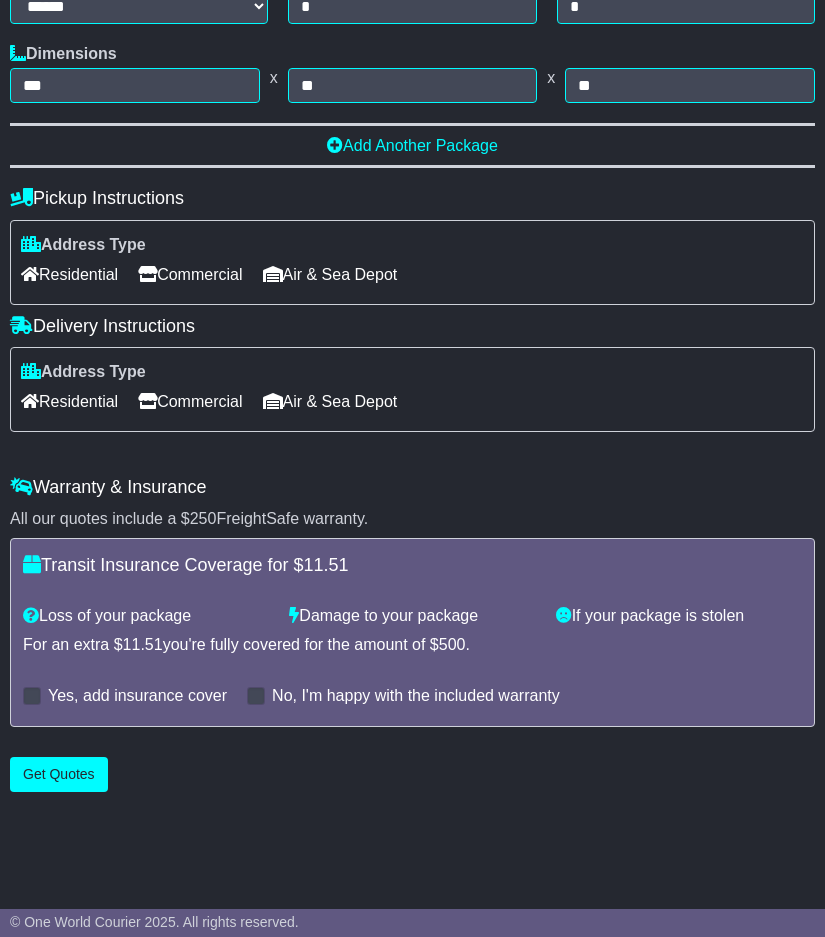 click on "Residential" at bounding box center (69, 401) 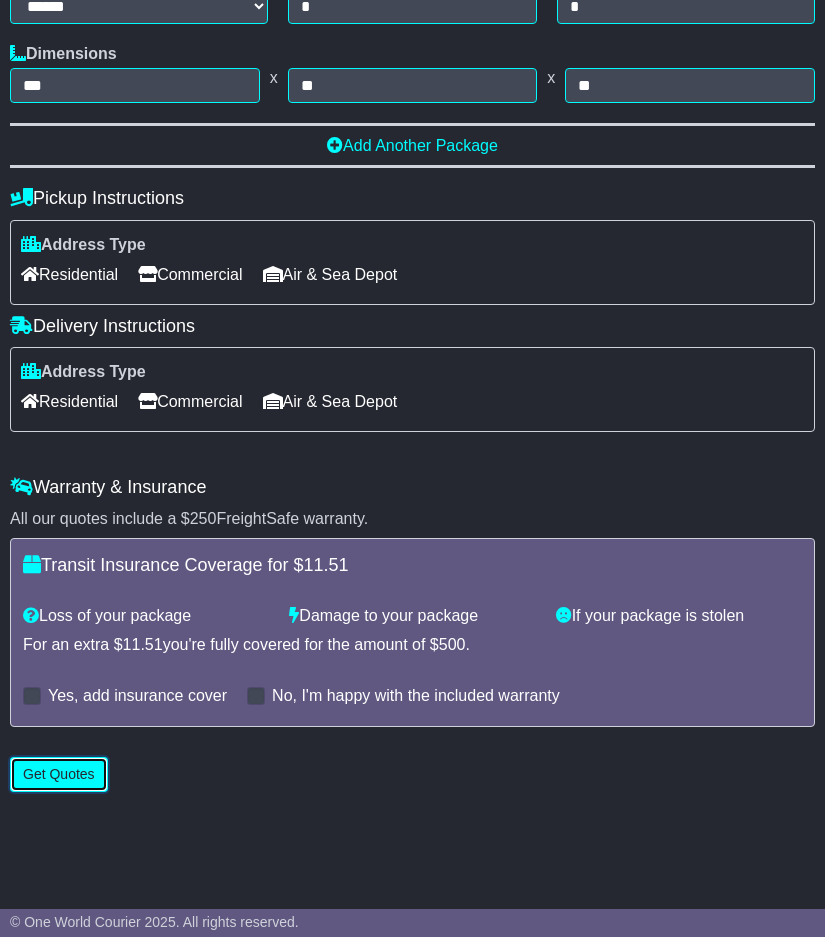 click on "Get Quotes" at bounding box center [59, 774] 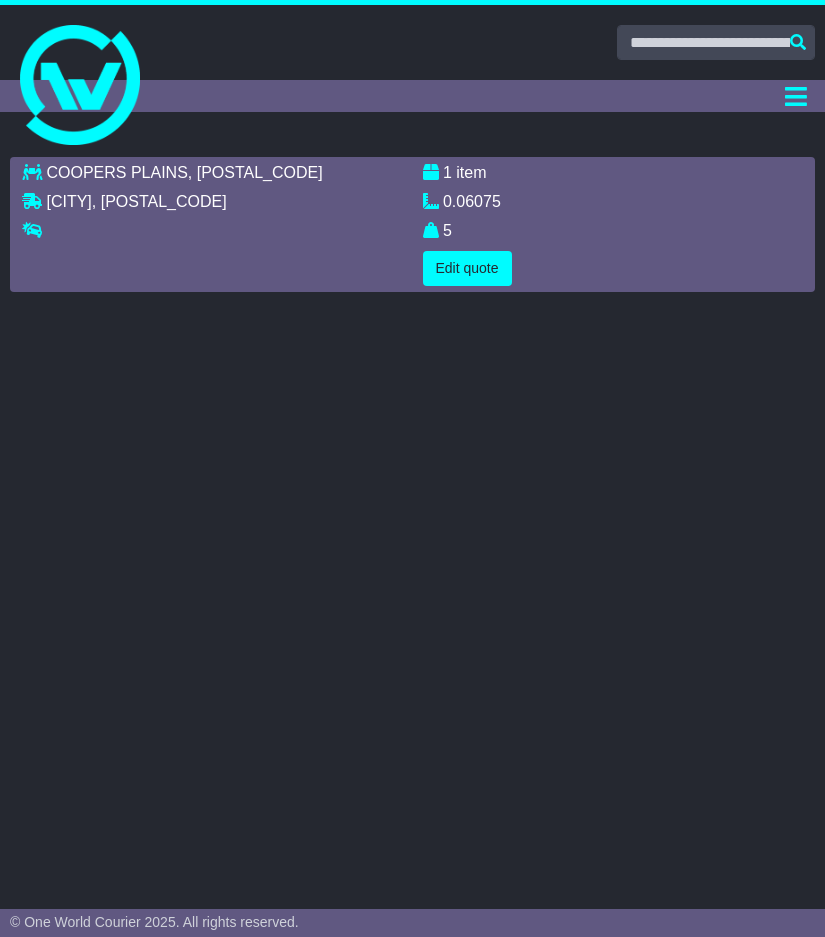 scroll, scrollTop: 0, scrollLeft: 0, axis: both 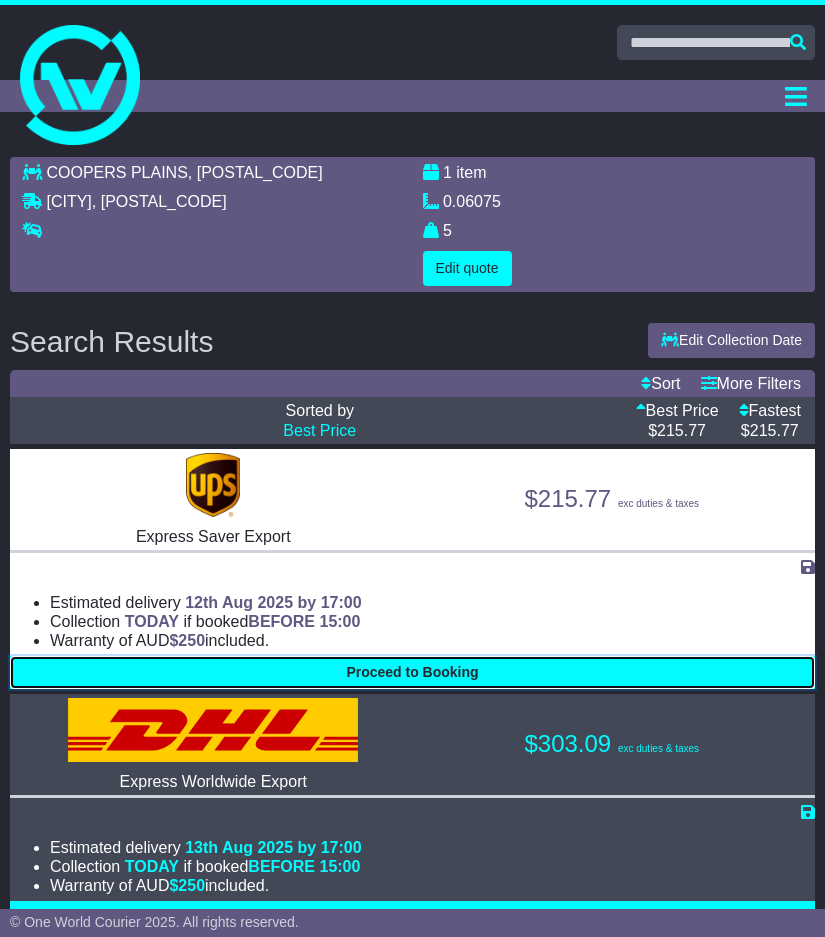 click on "Proceed to Booking" at bounding box center [412, 672] 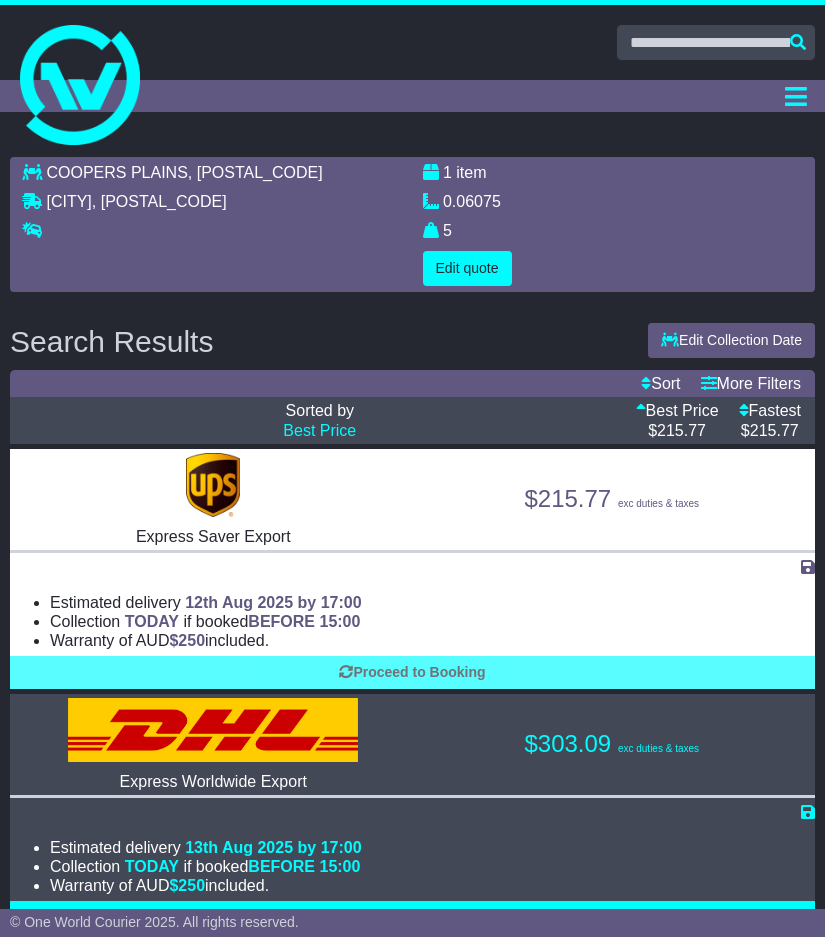 select on "**********" 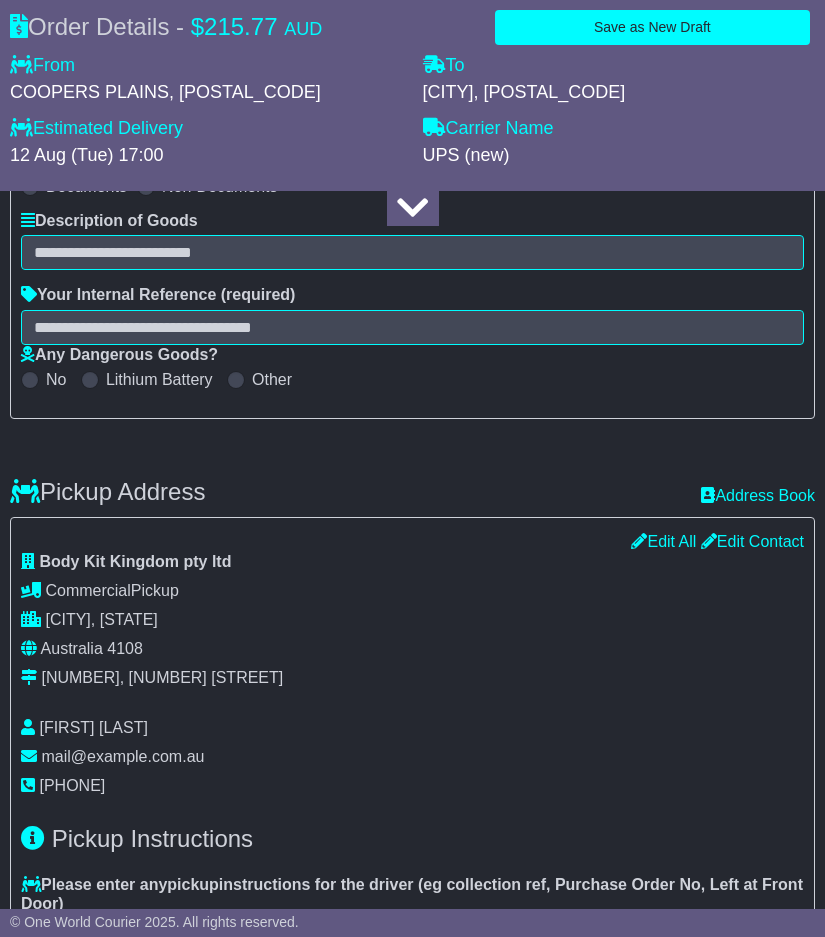 scroll, scrollTop: 0, scrollLeft: 0, axis: both 